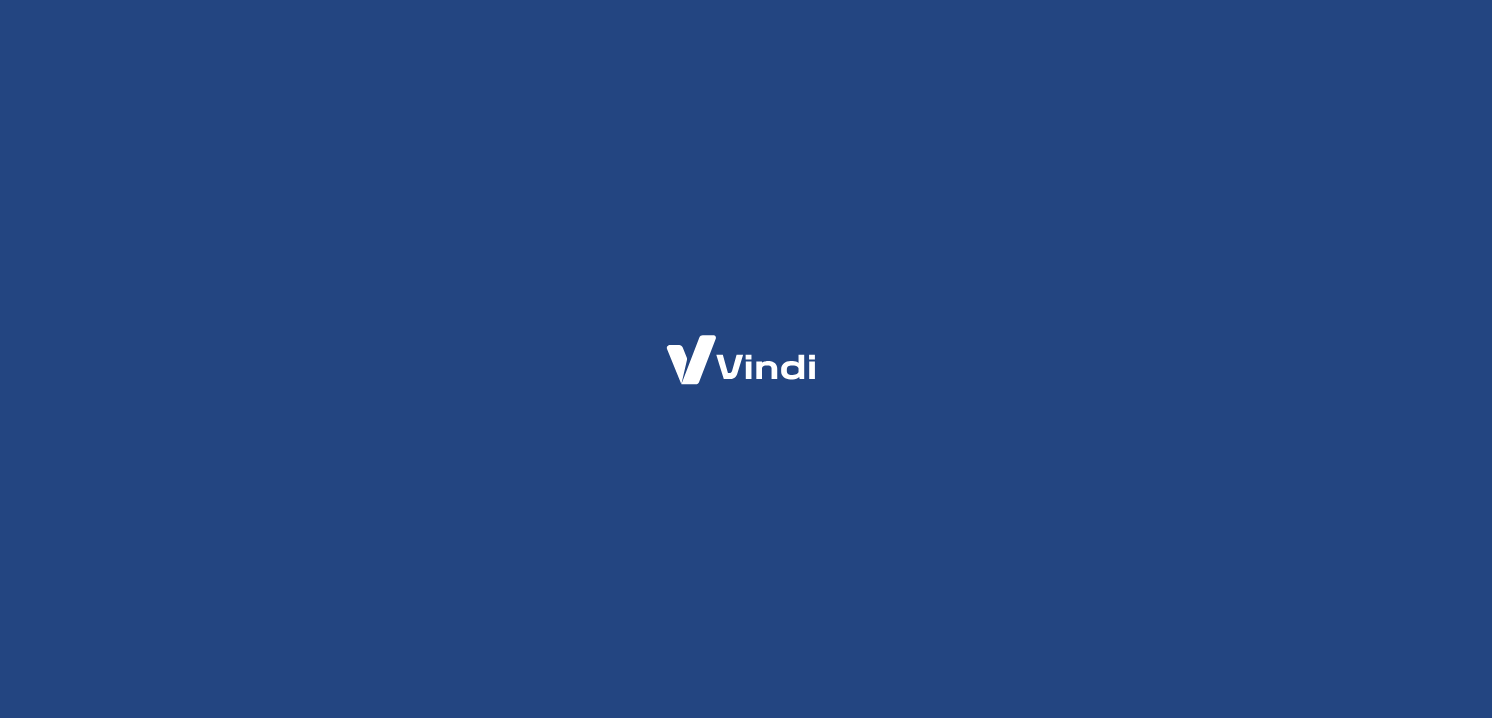 scroll, scrollTop: 0, scrollLeft: 0, axis: both 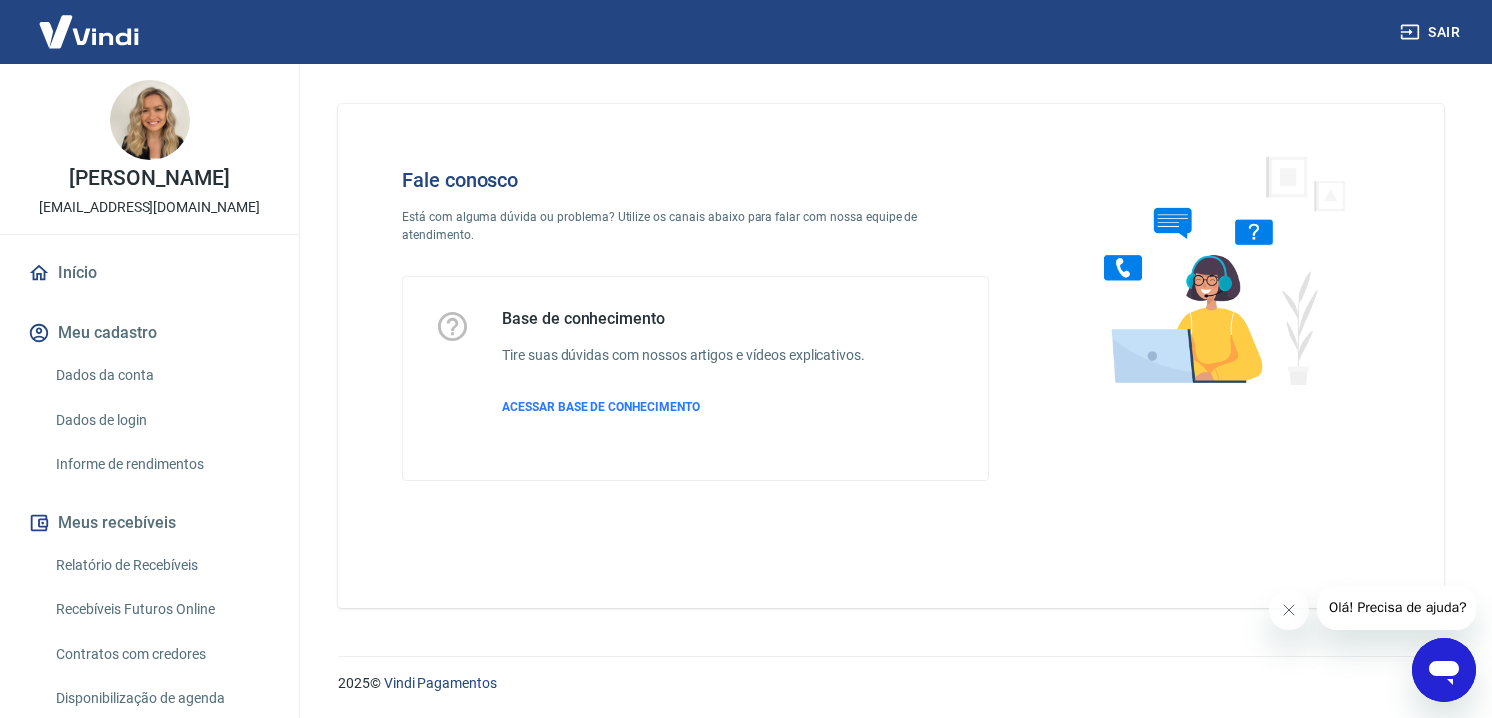 click 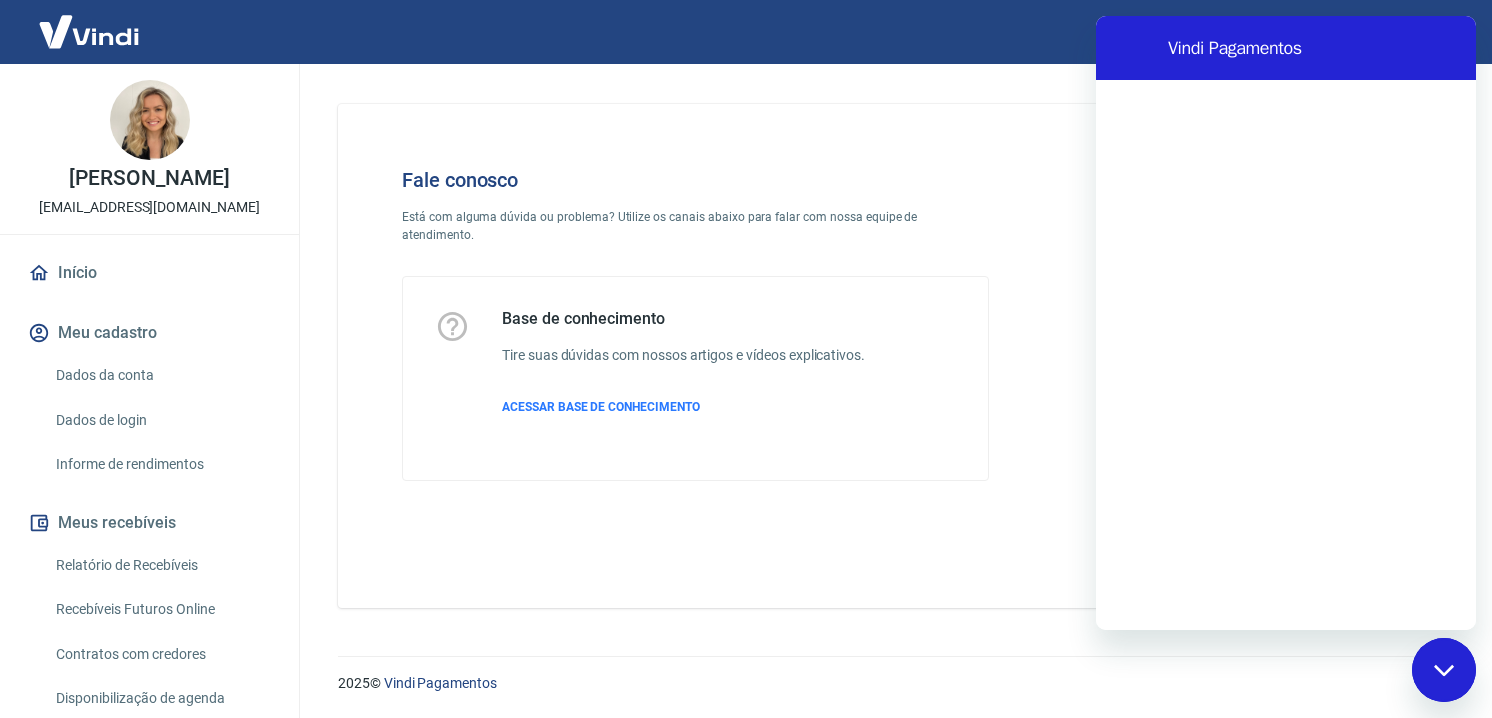 scroll, scrollTop: 0, scrollLeft: 0, axis: both 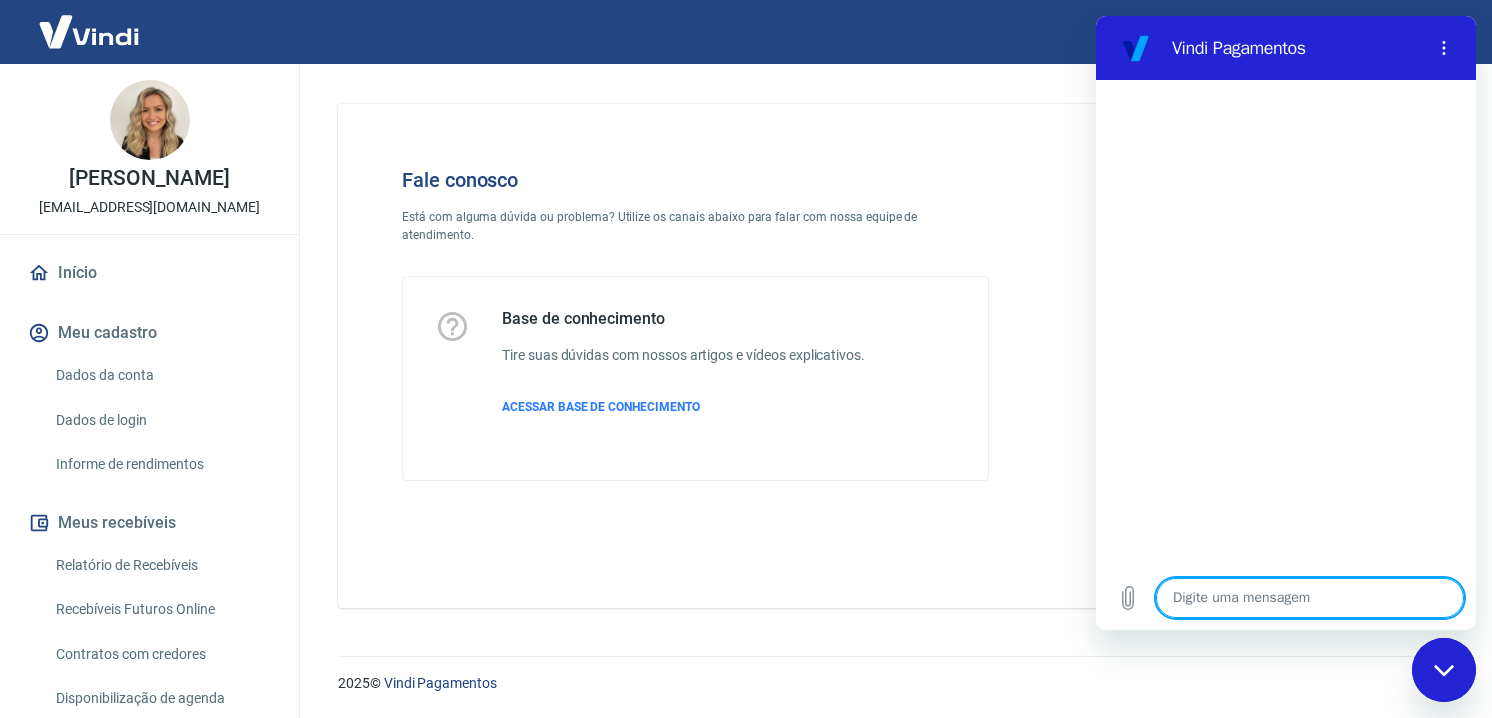 type on "b" 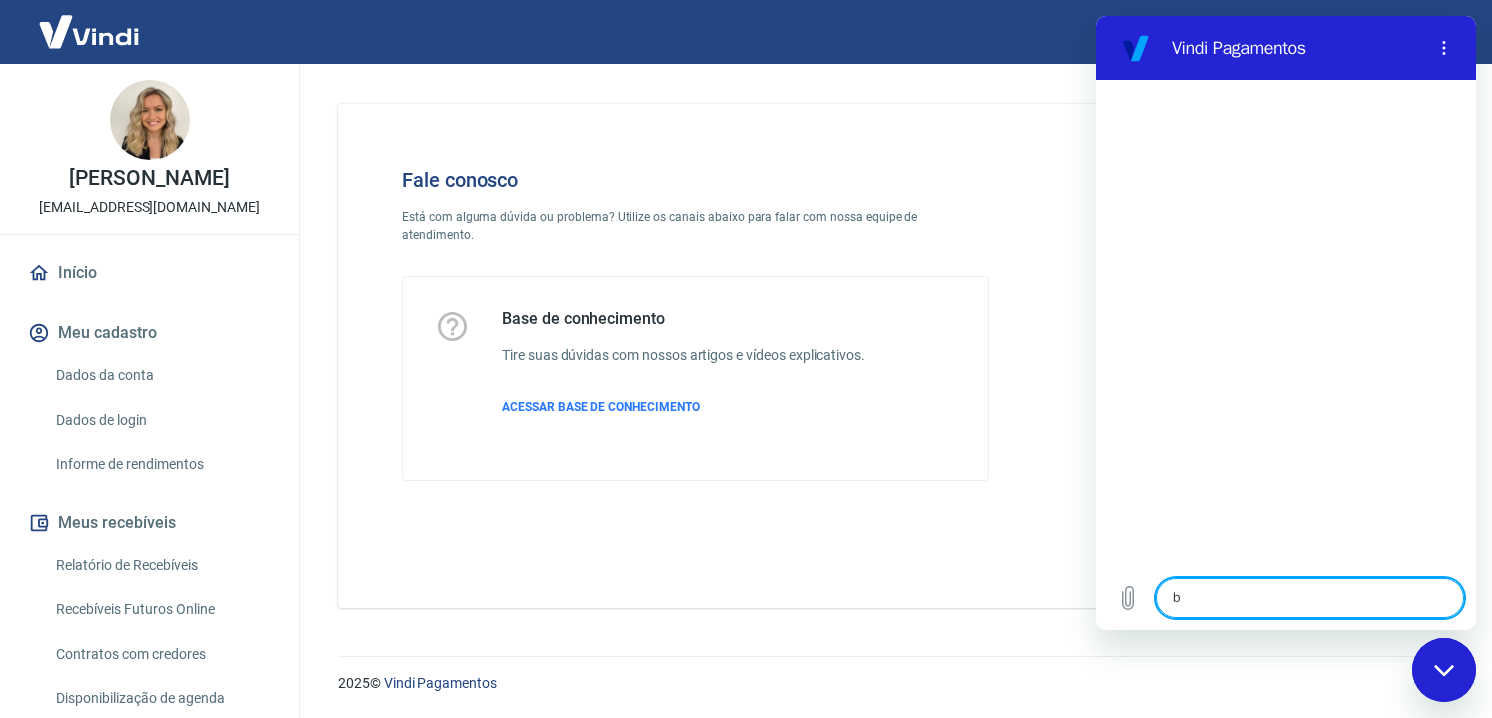 type on "bo" 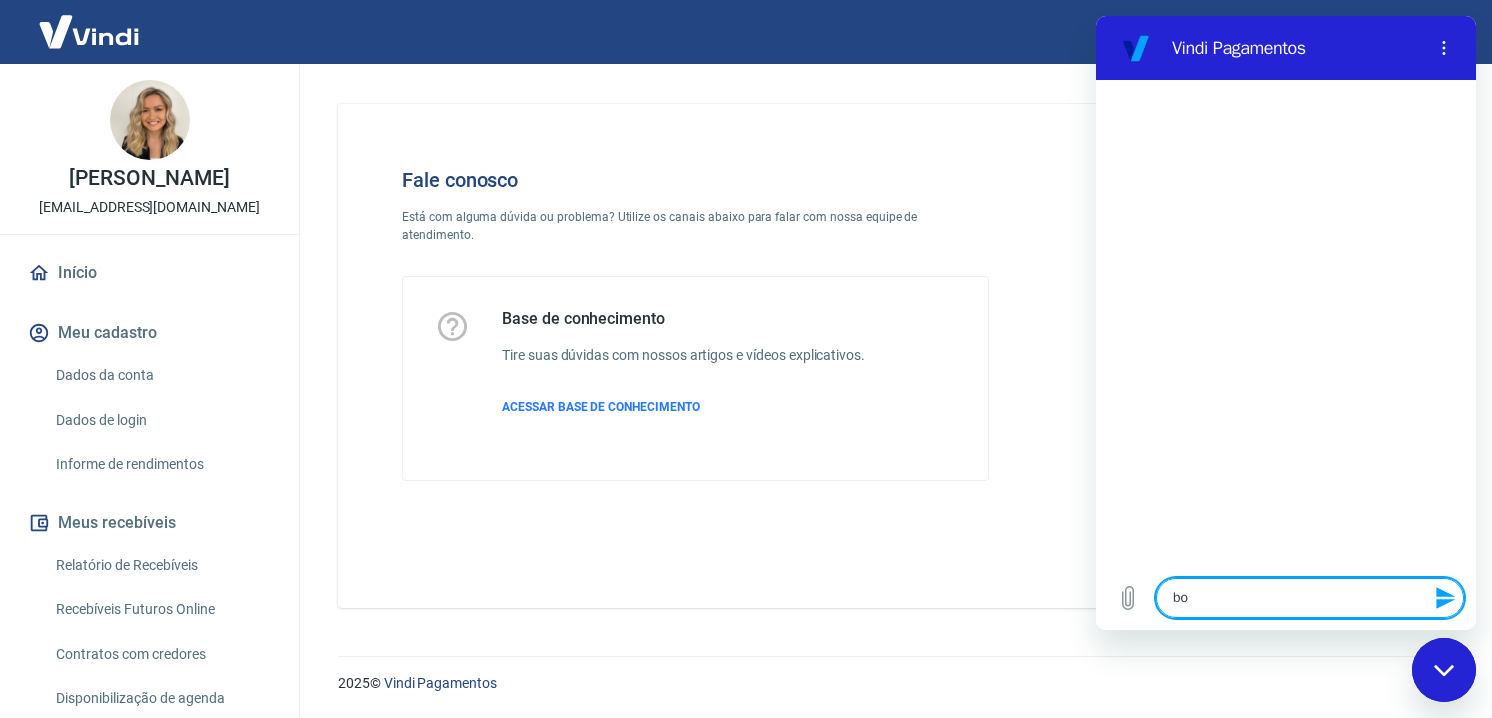type on "bom" 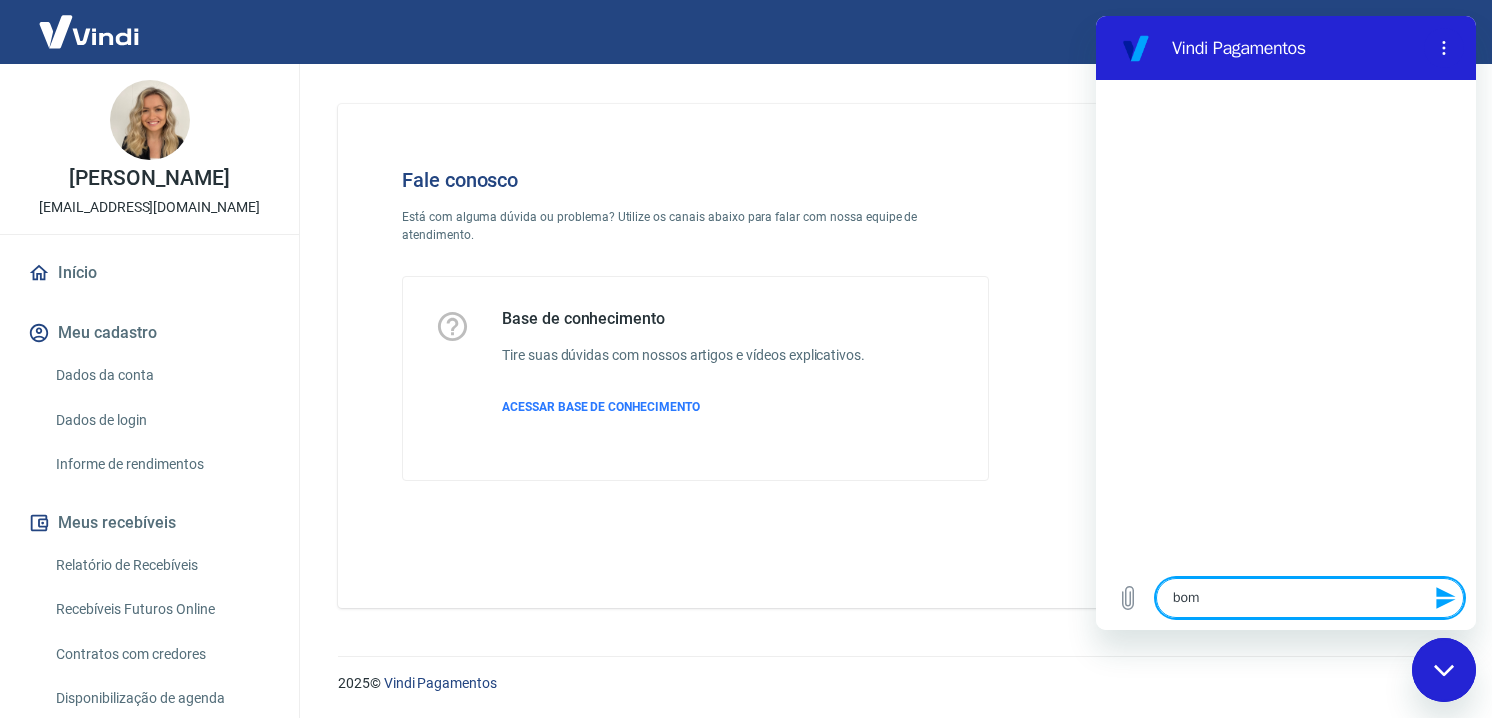 type on "bom" 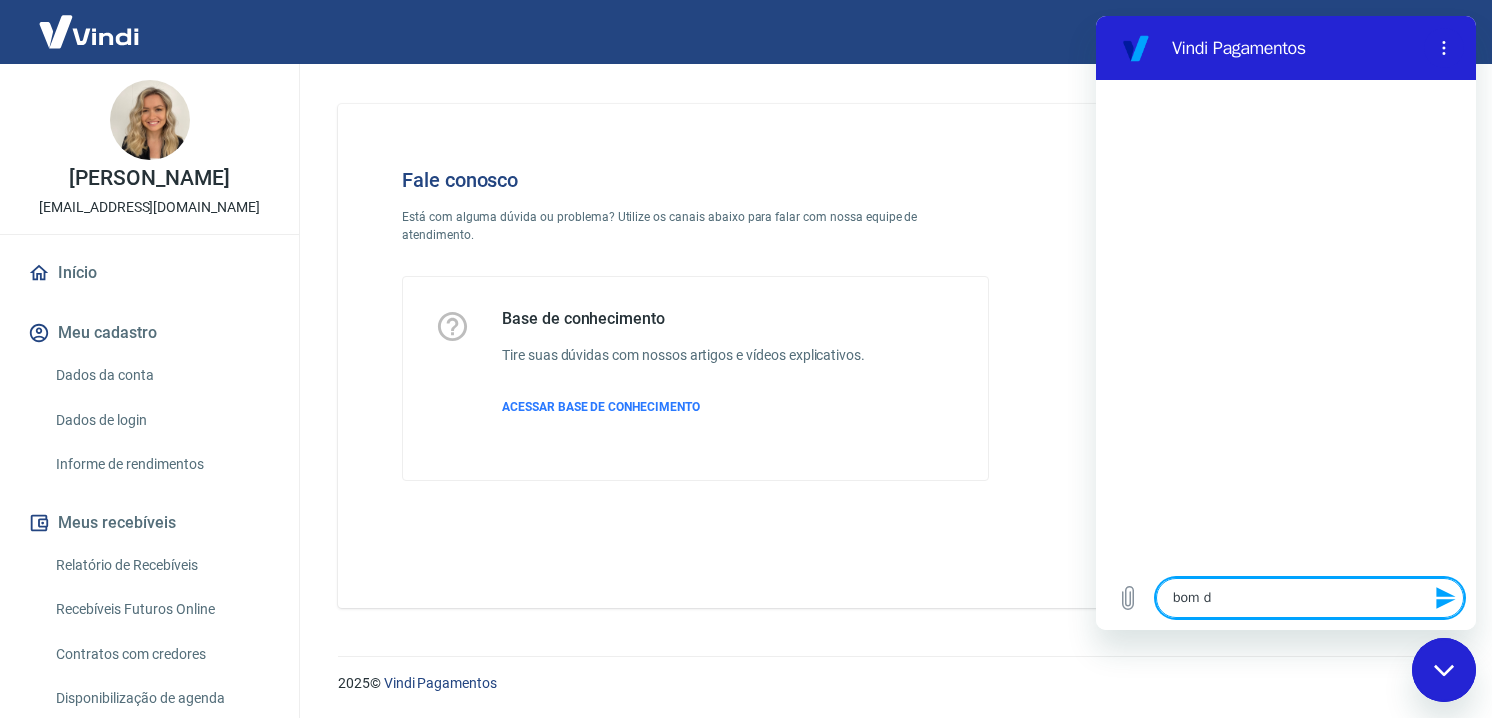 type on "bom di" 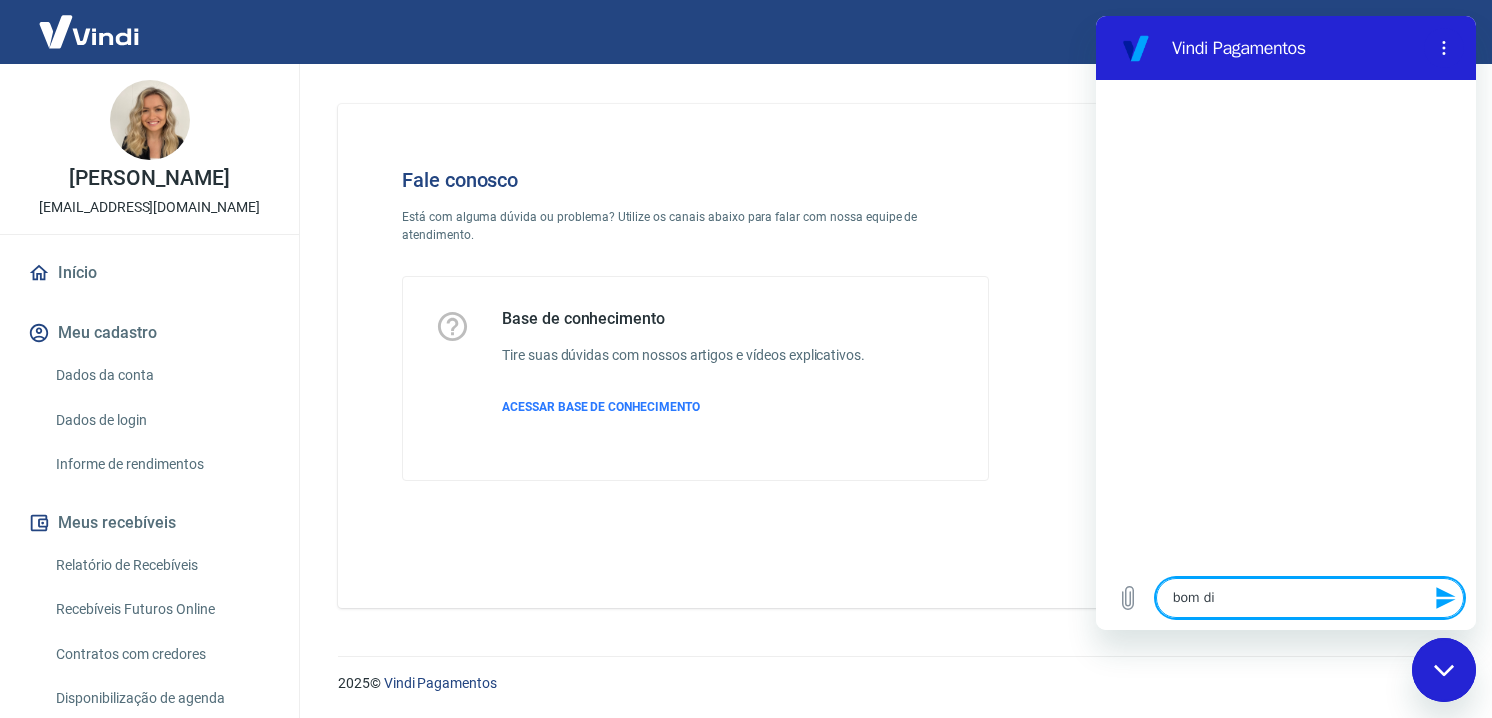 type on "bom dia" 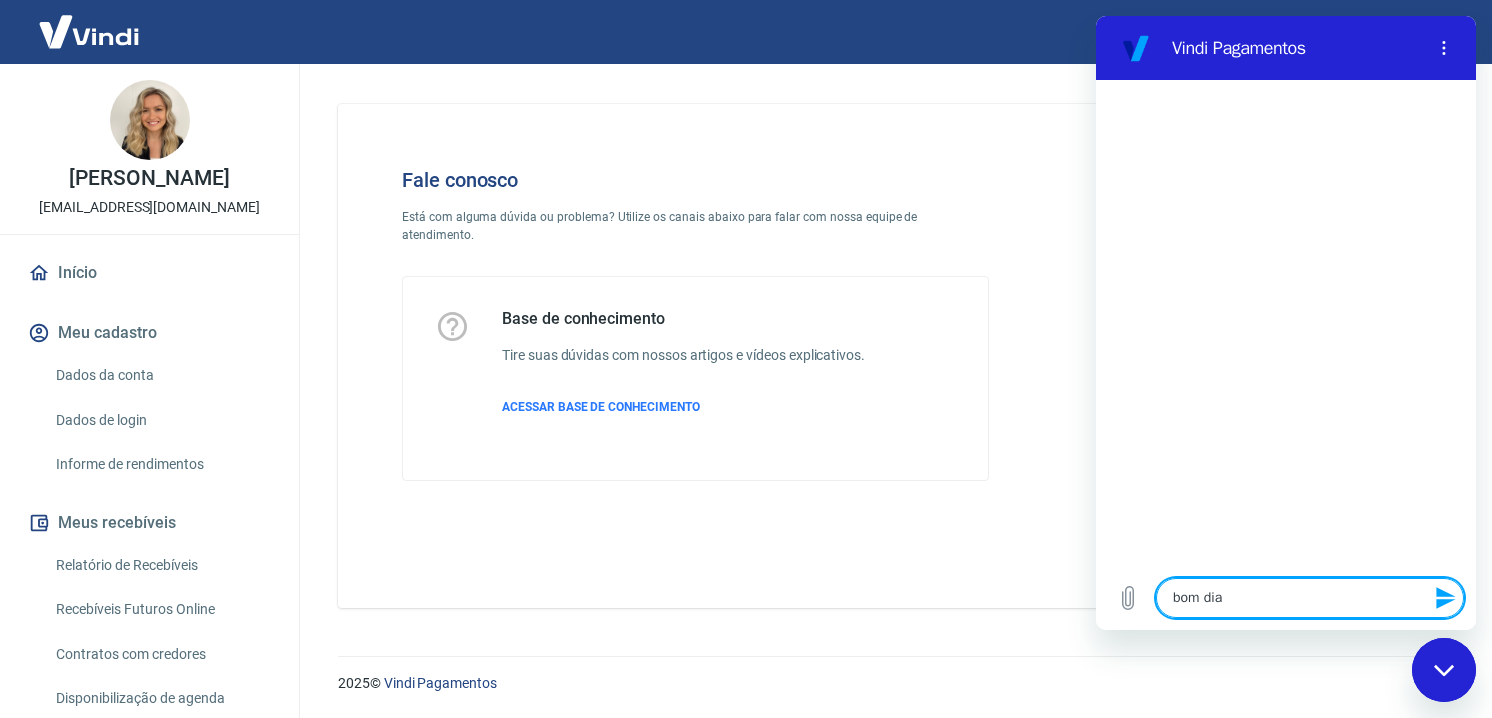 type on "bom dia" 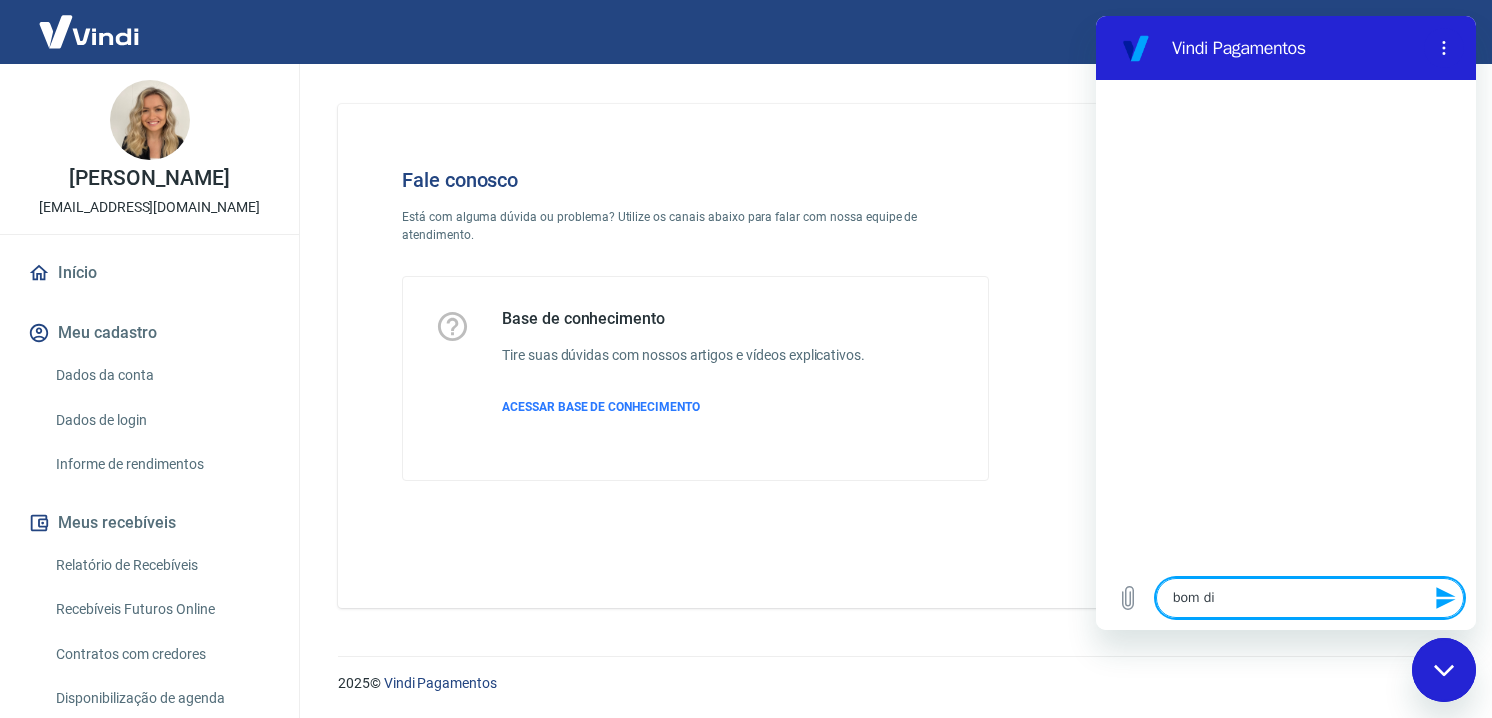 type on "bom d" 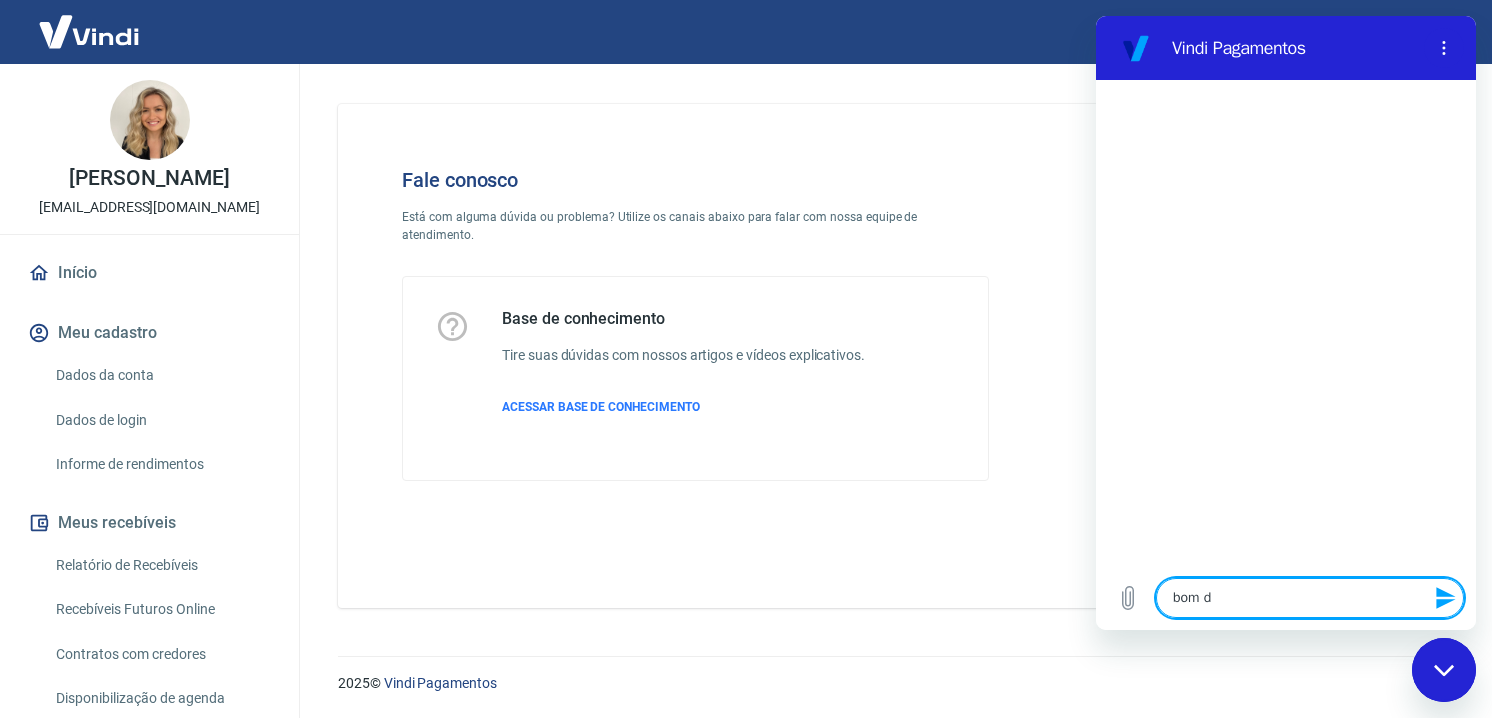 type on "bom" 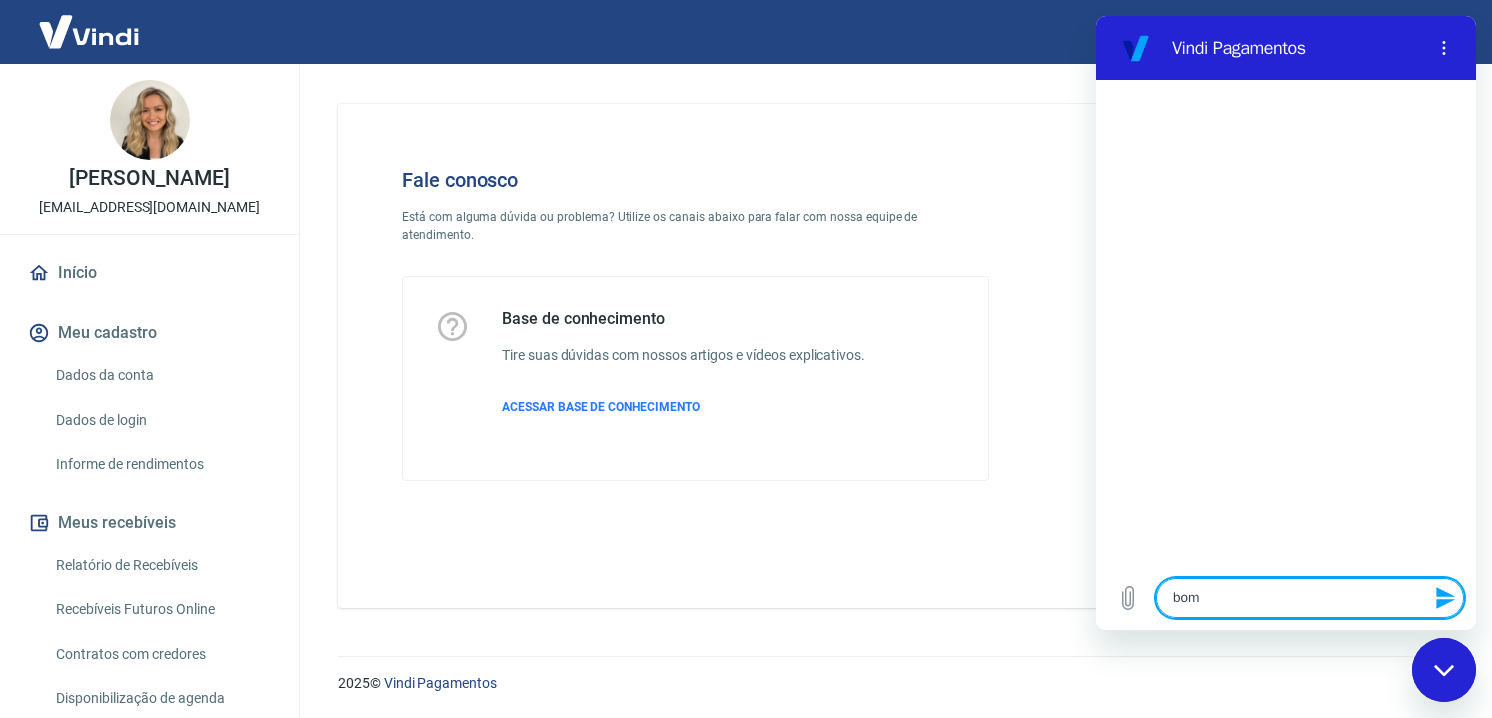 type on "x" 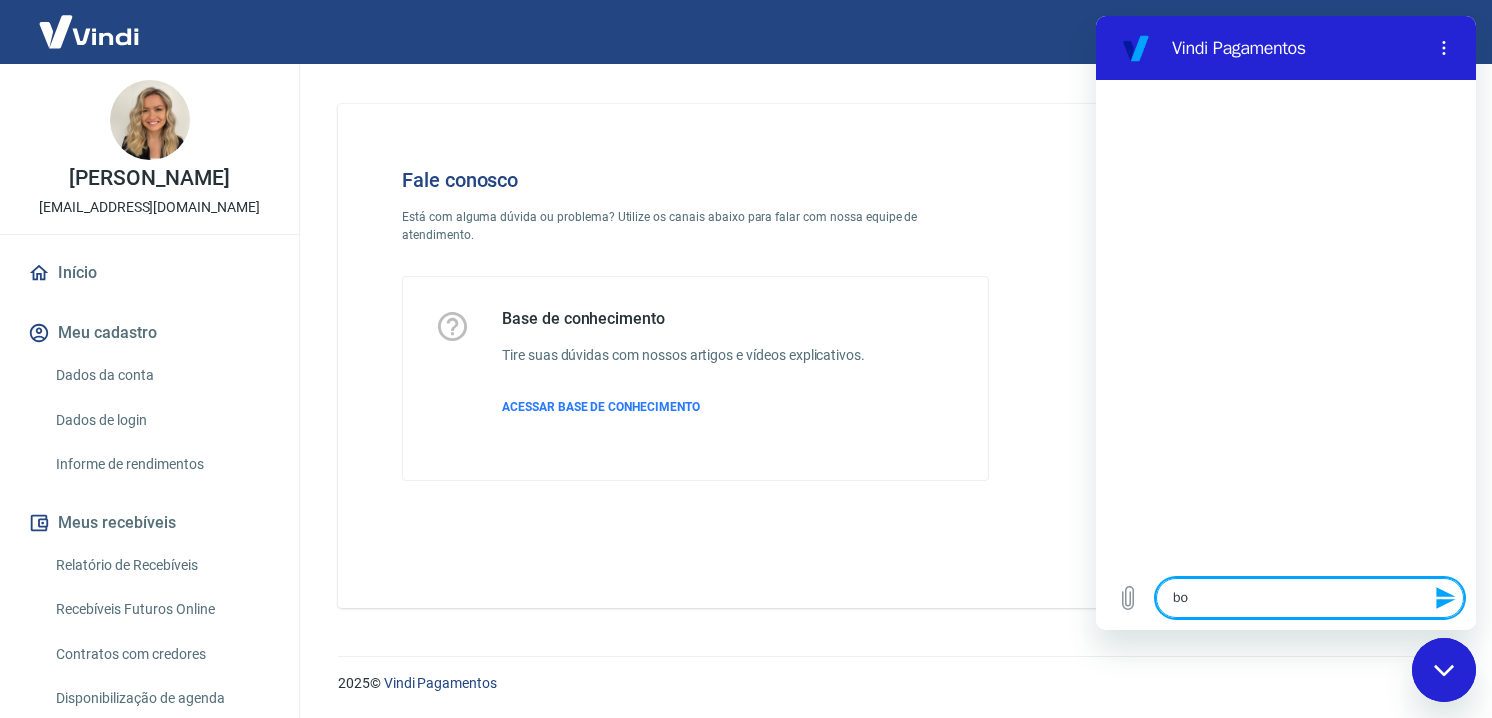 type on "b" 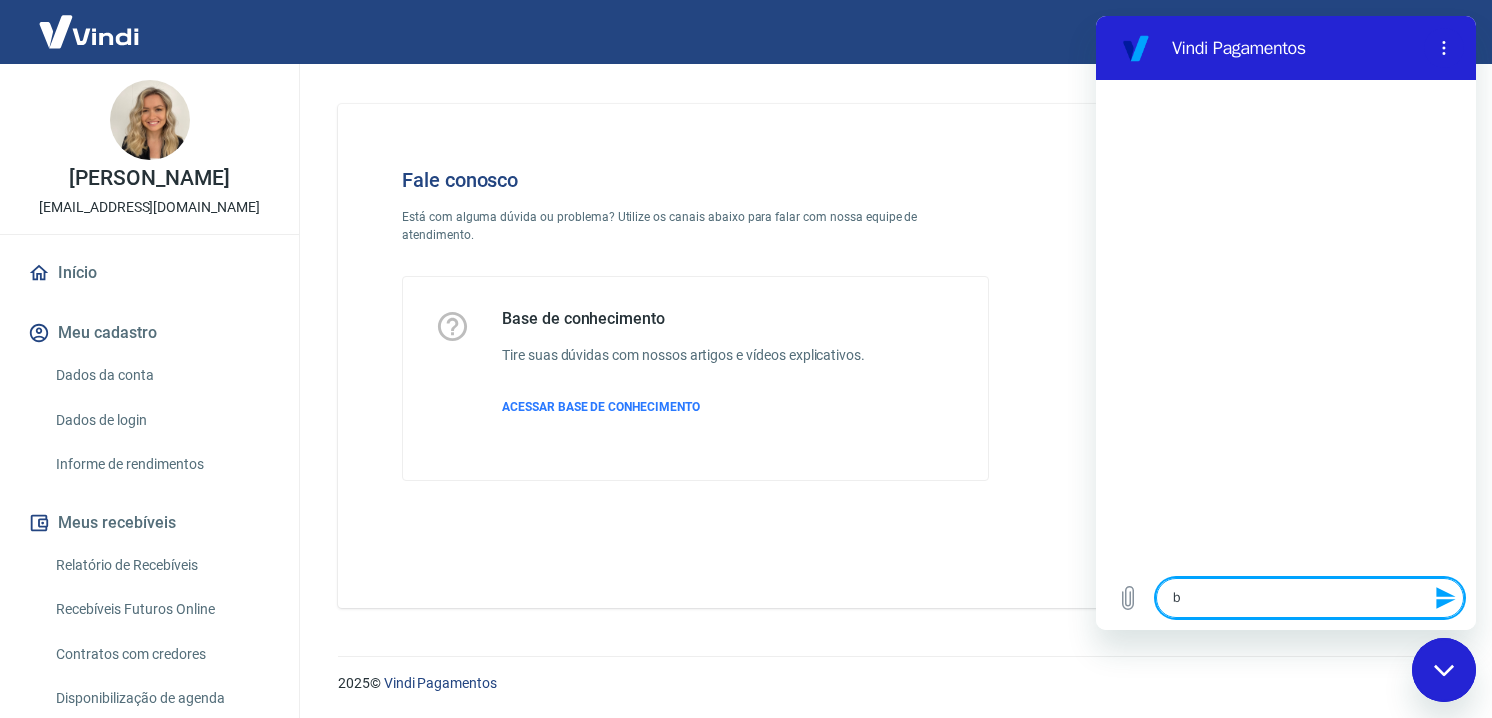 type 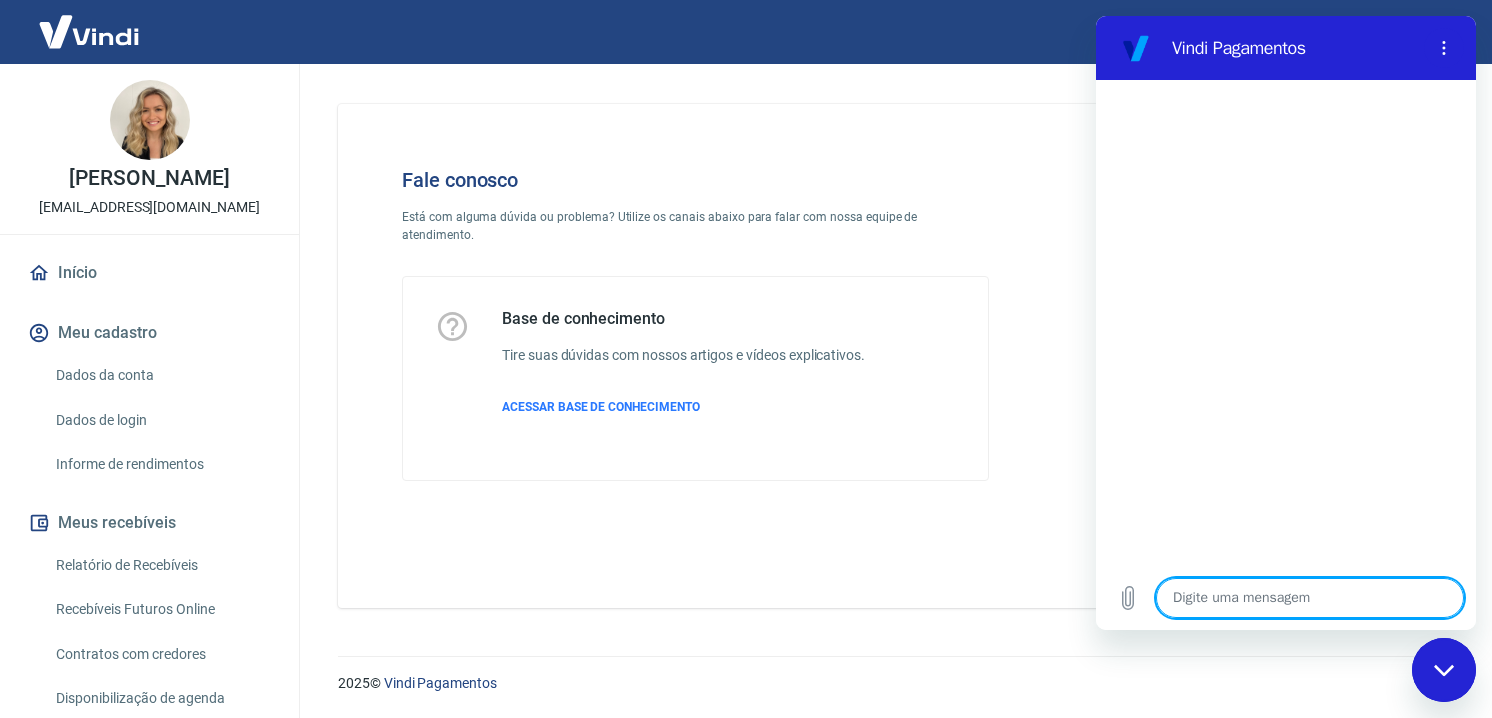 type on "B" 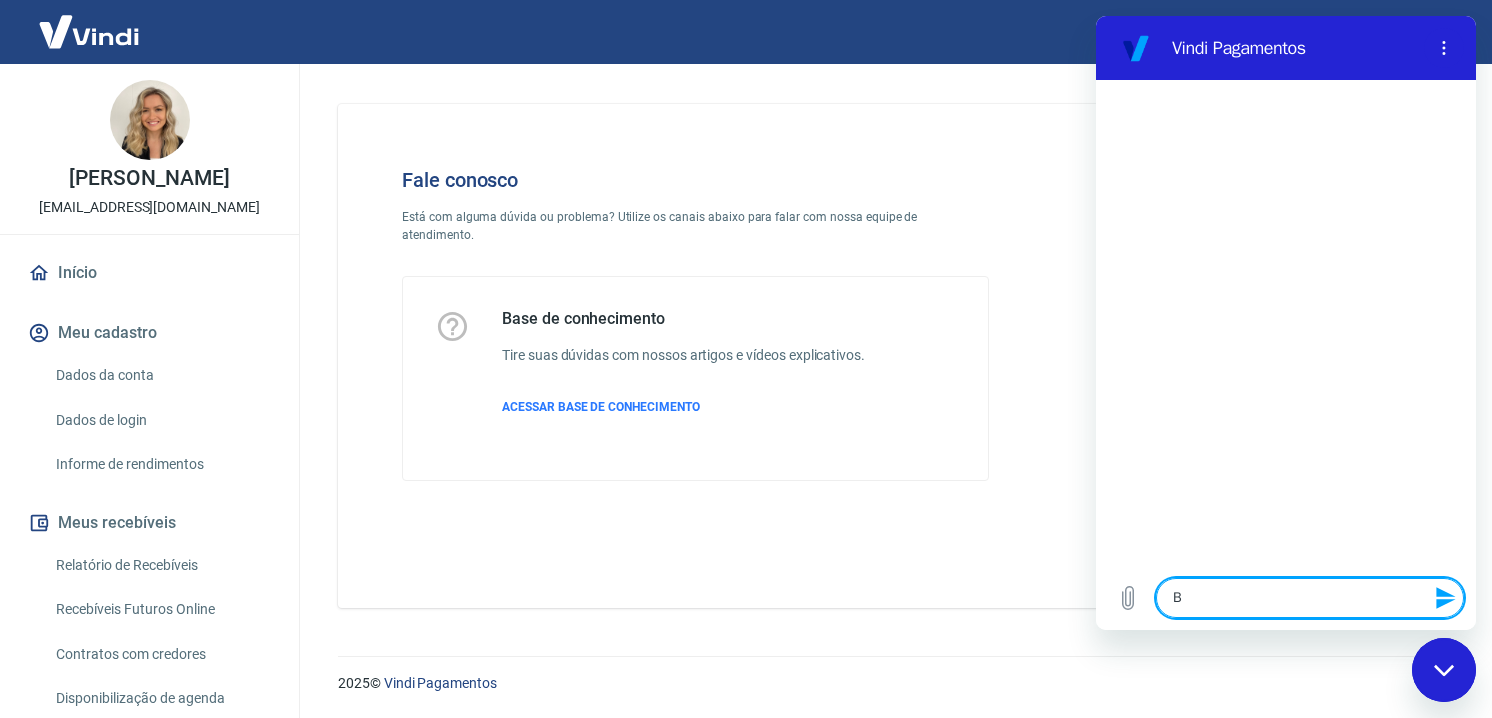 type on "Bo" 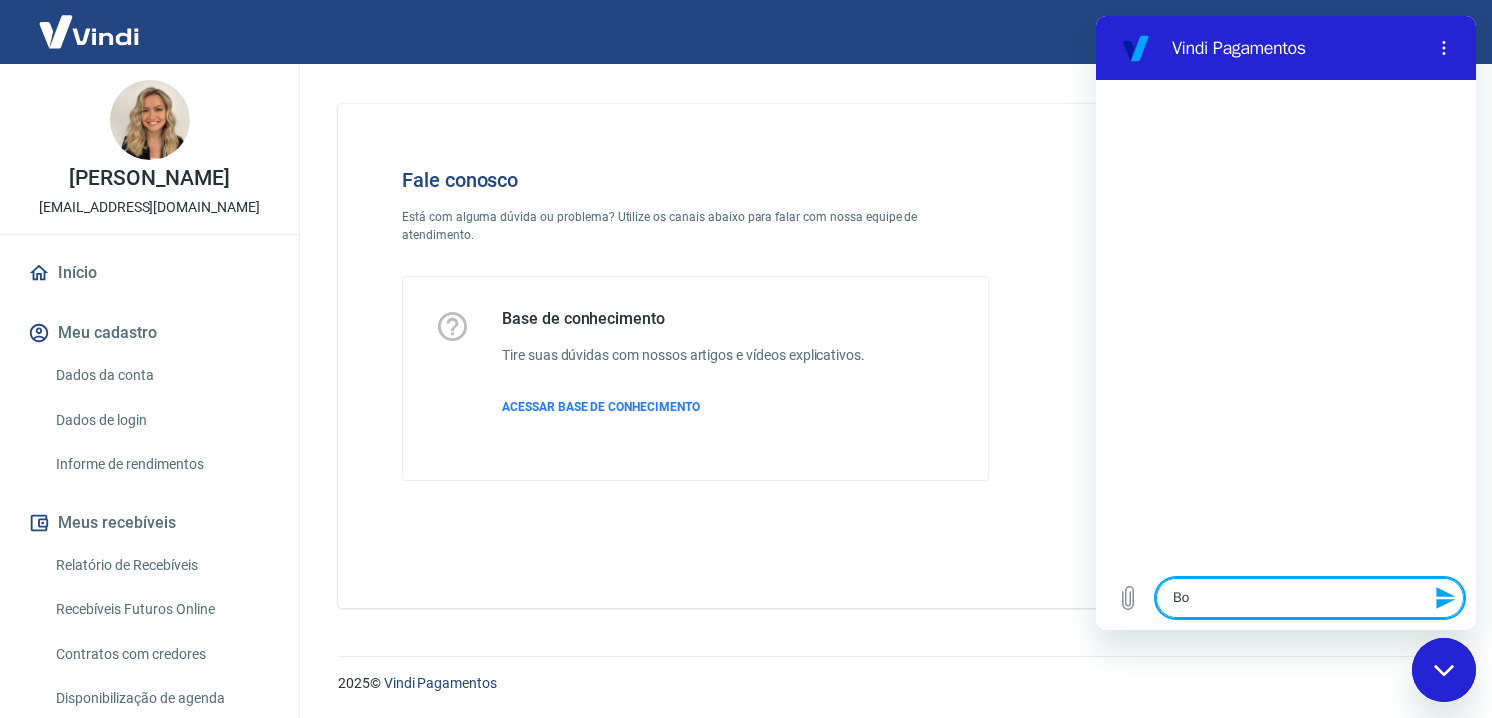 type on "Bom" 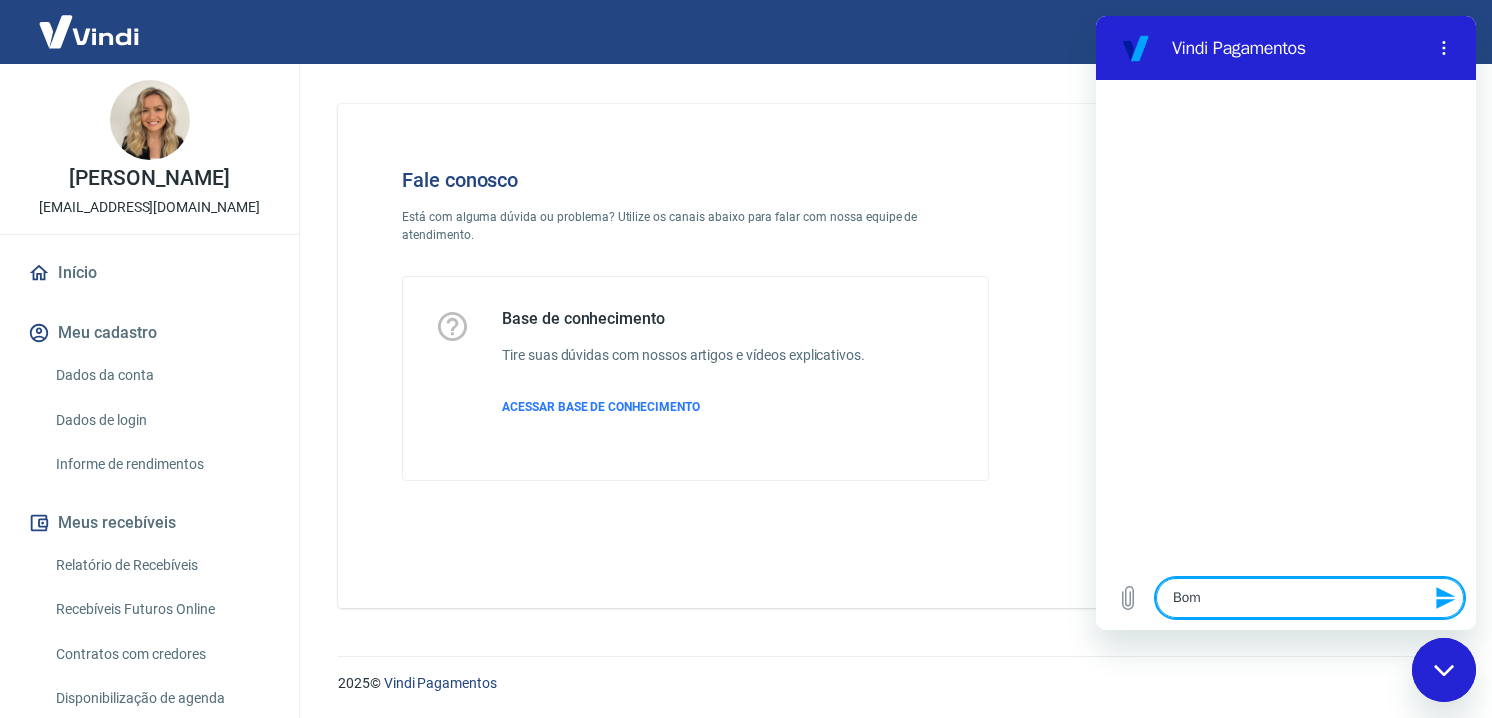 type on "Bom" 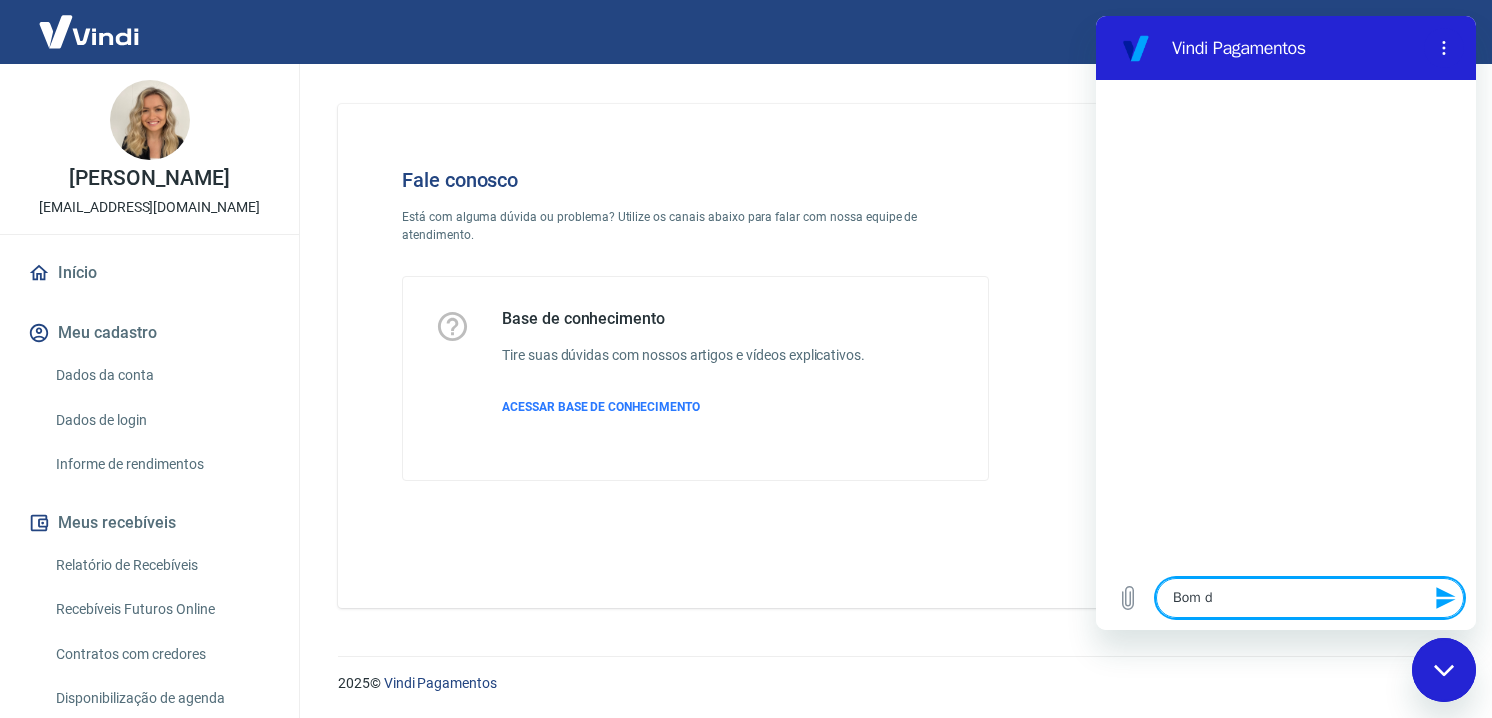 type on "Bom di" 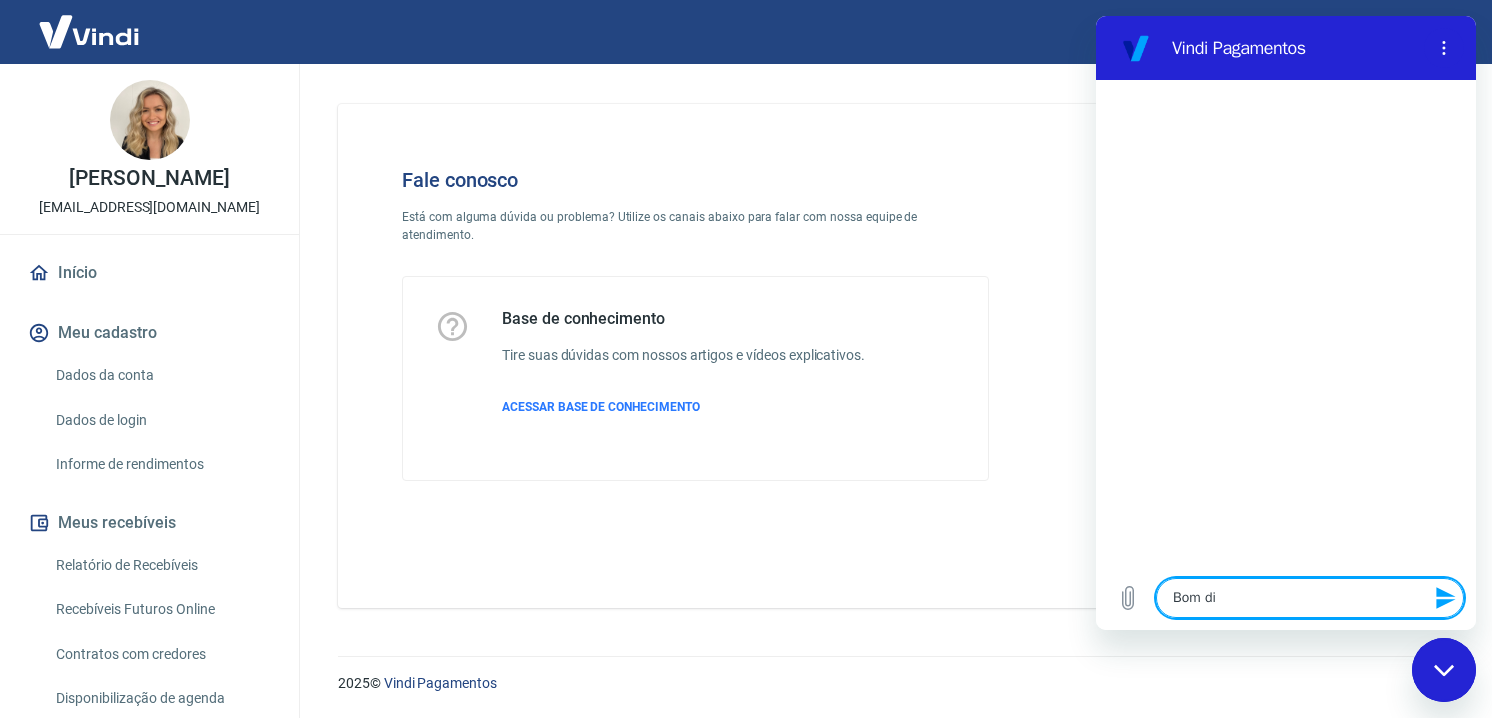 type on "Bom dia" 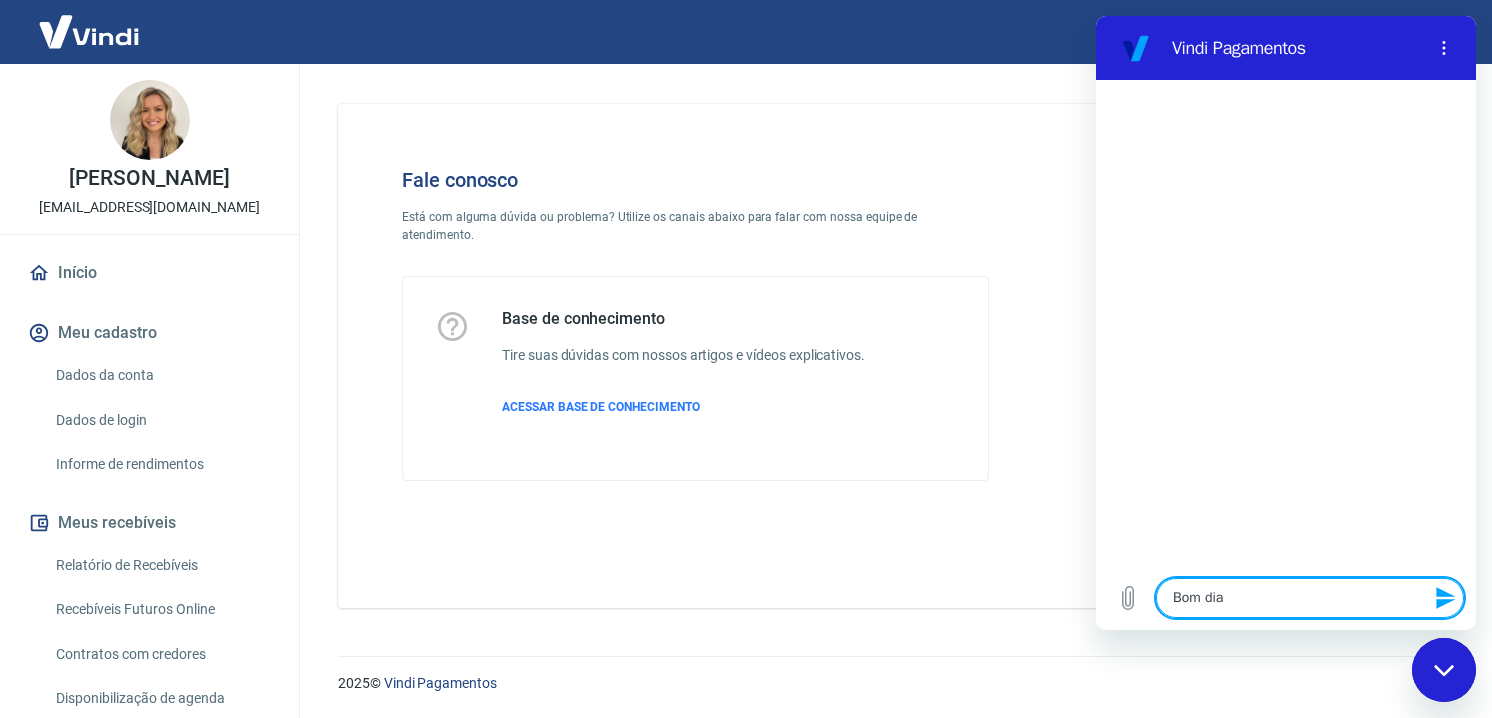 type on "Bom dia" 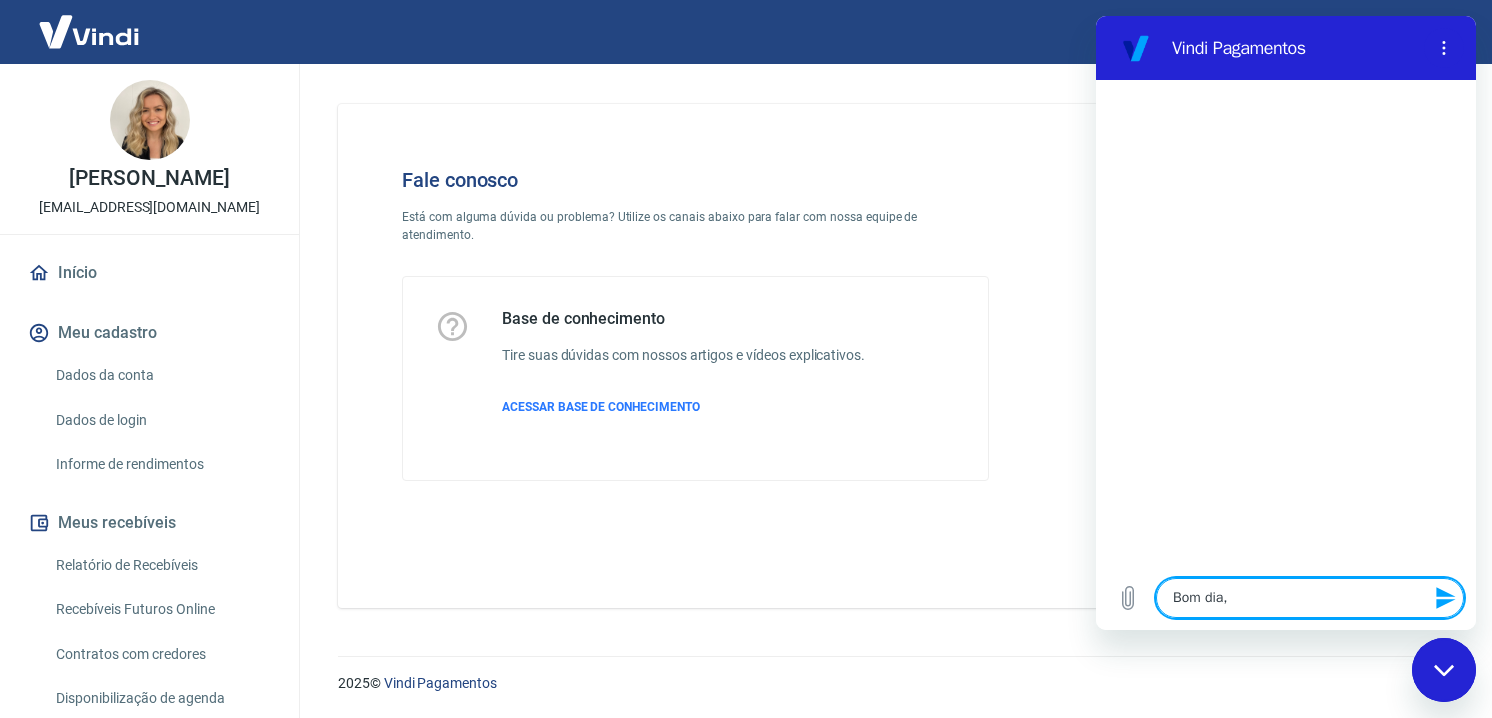 type on "Bom dia," 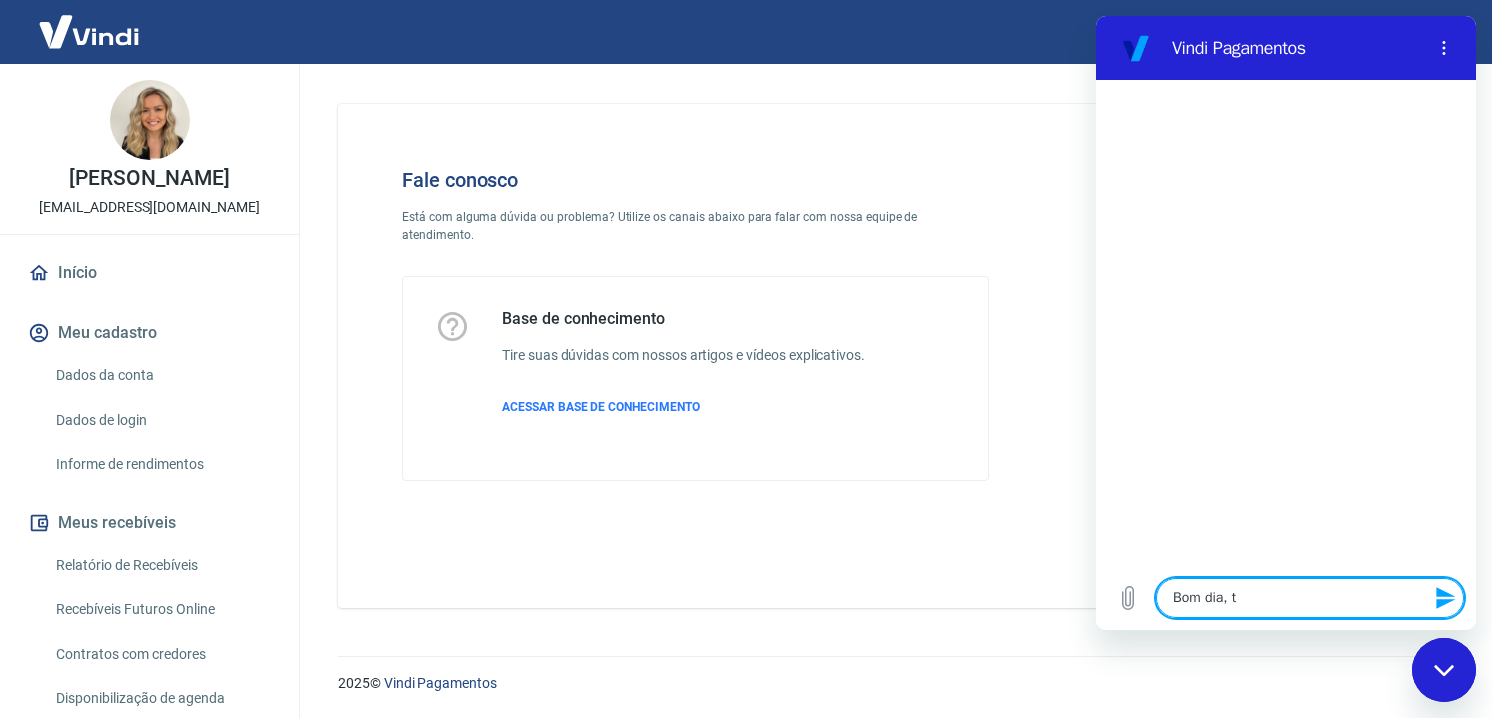 type on "x" 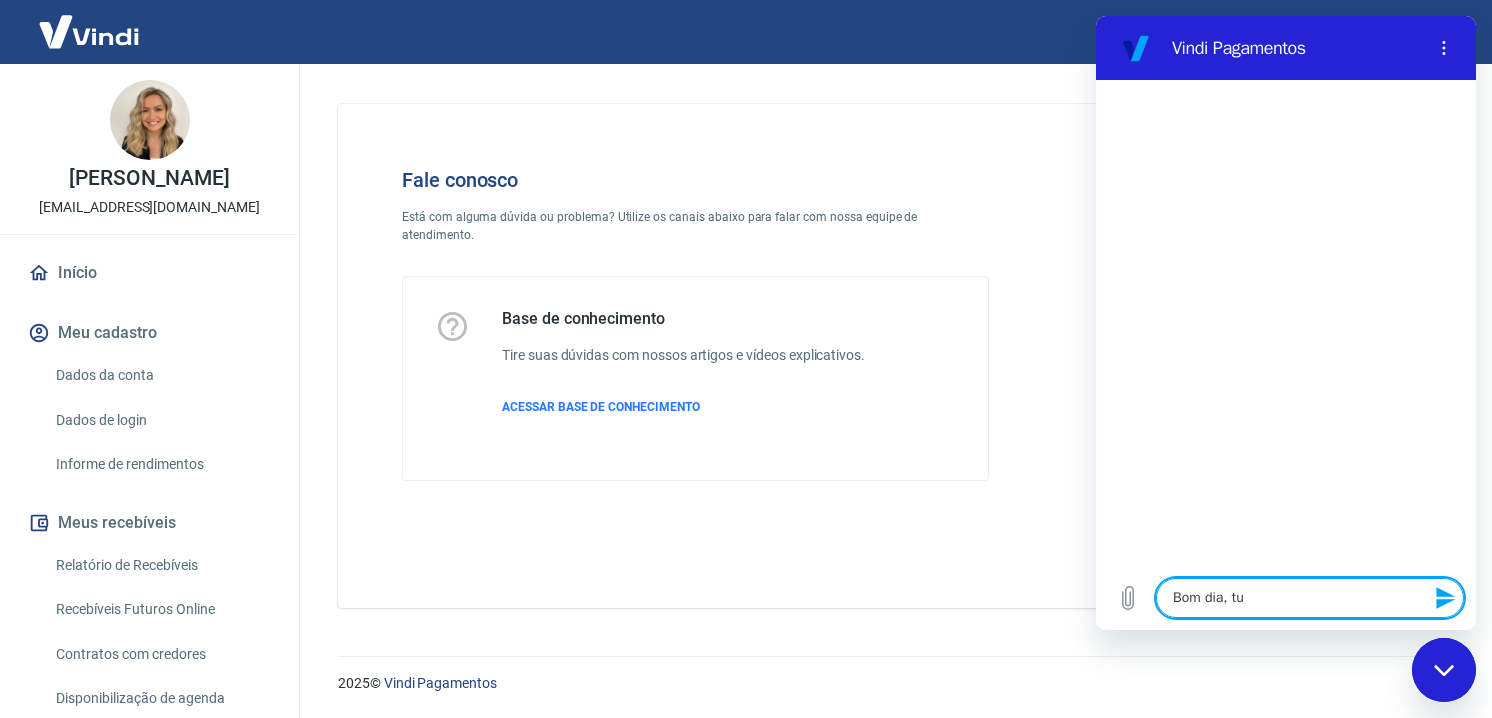 type on "Bom dia, tud" 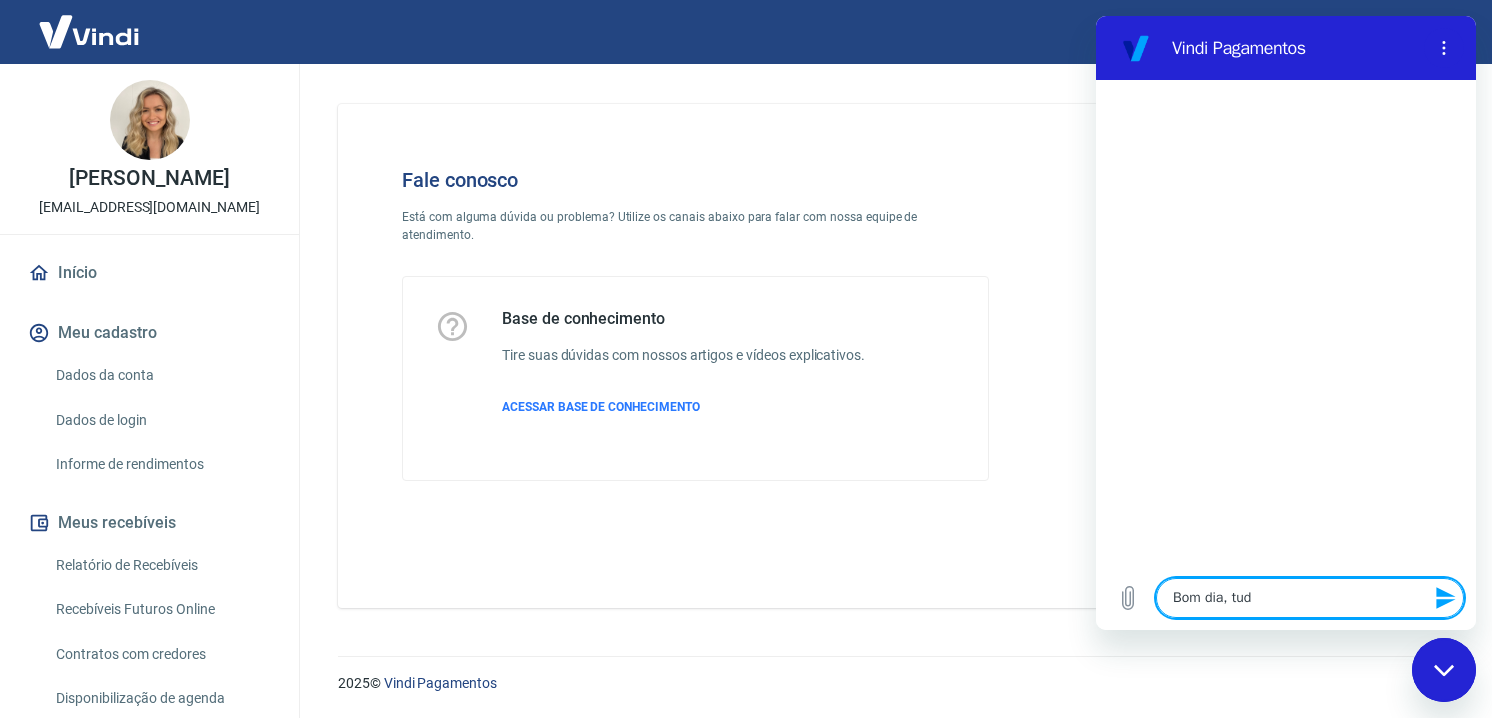 type on "Bom dia, tudo" 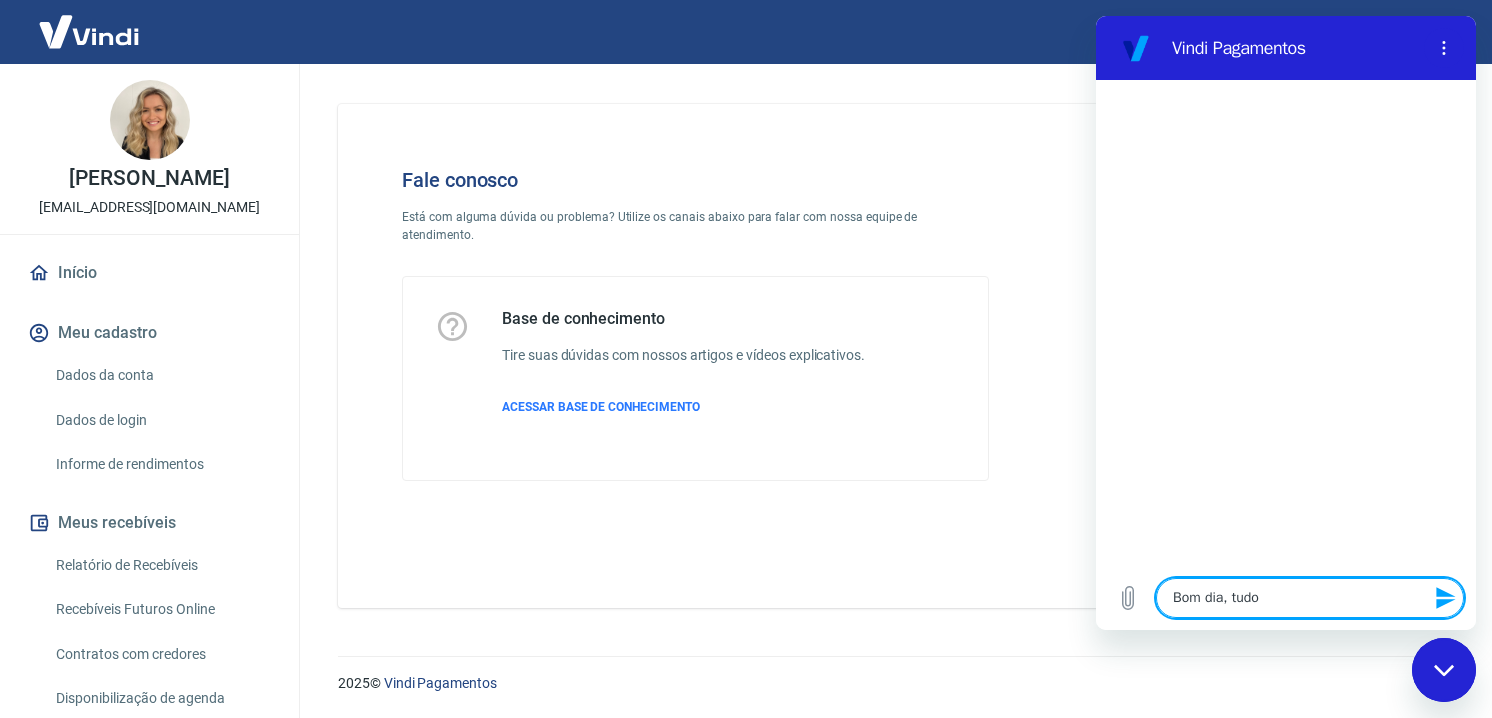 type on "Bom dia, tudo" 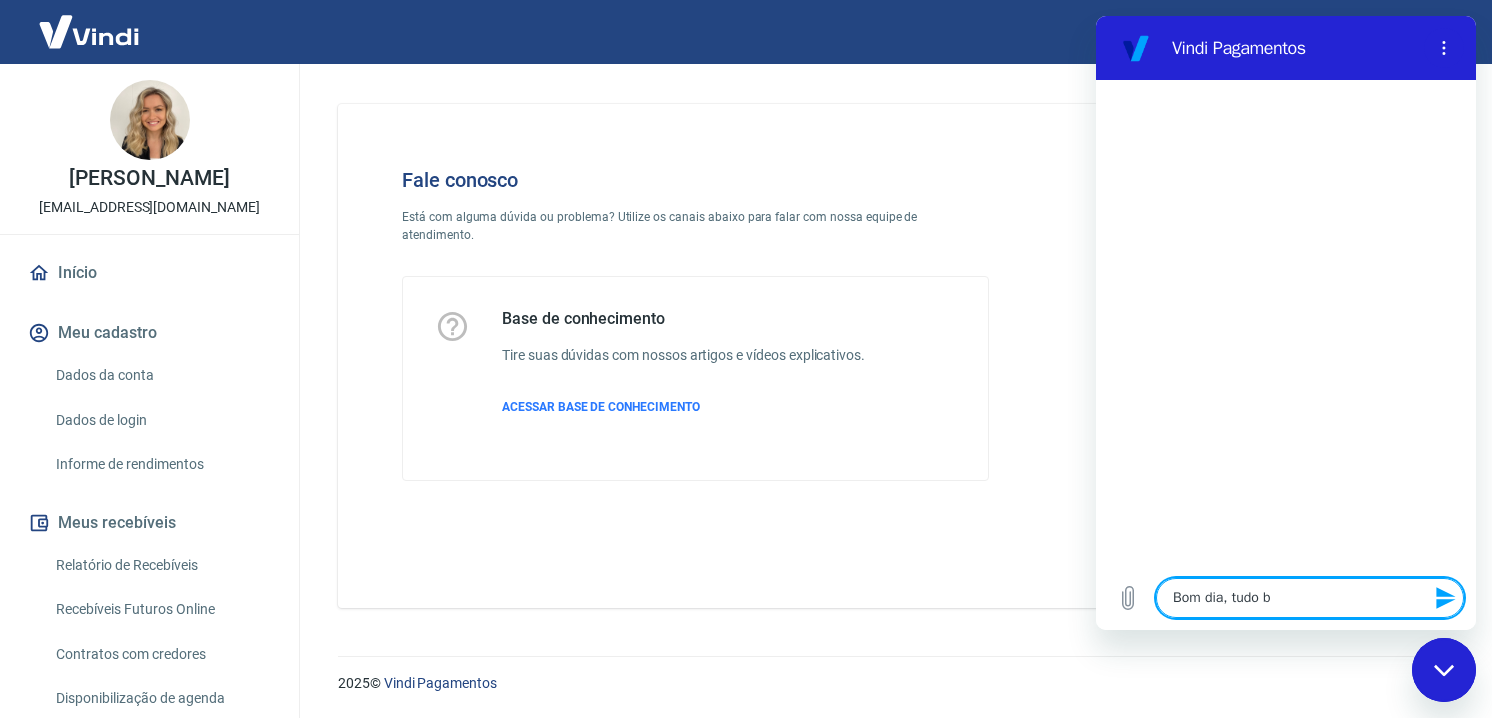 type on "Bom dia, tudo be" 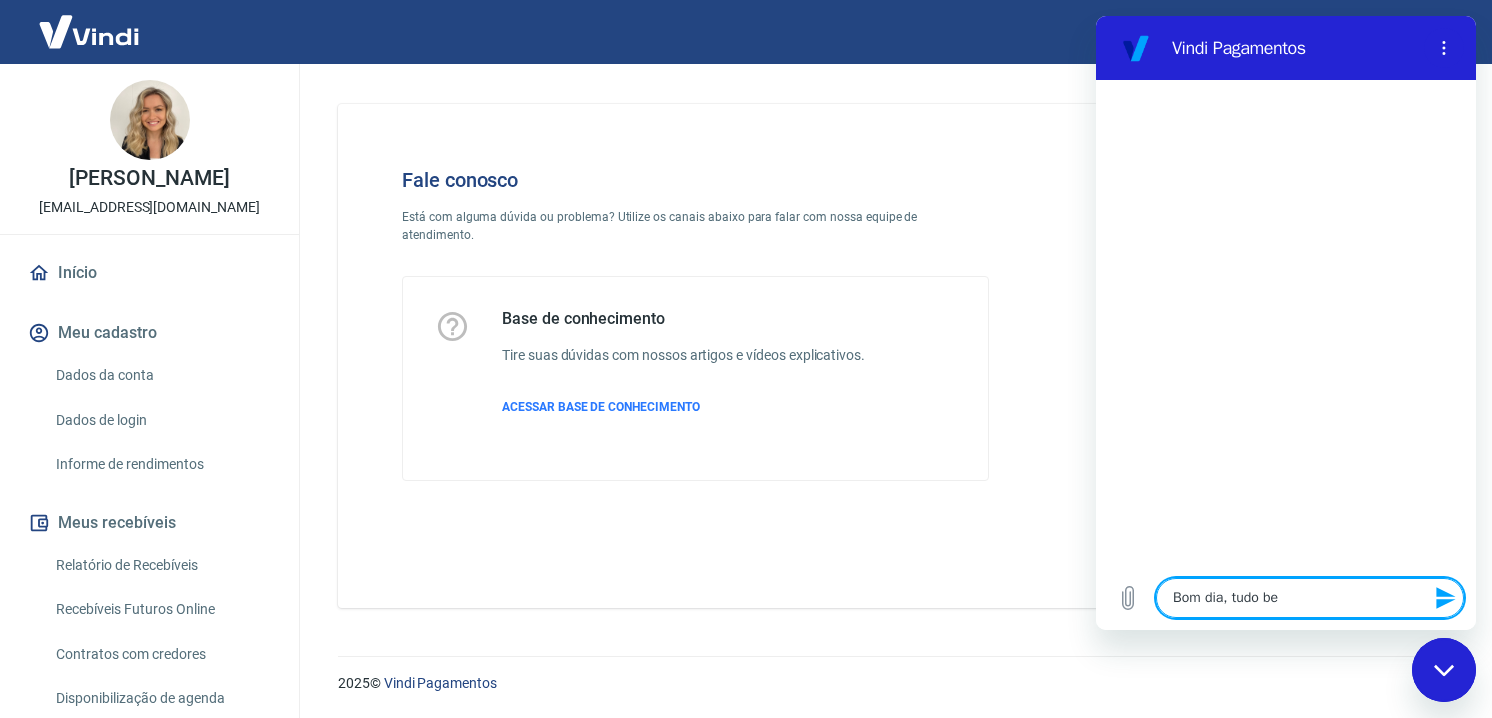 type on "Bom dia, tudo bem" 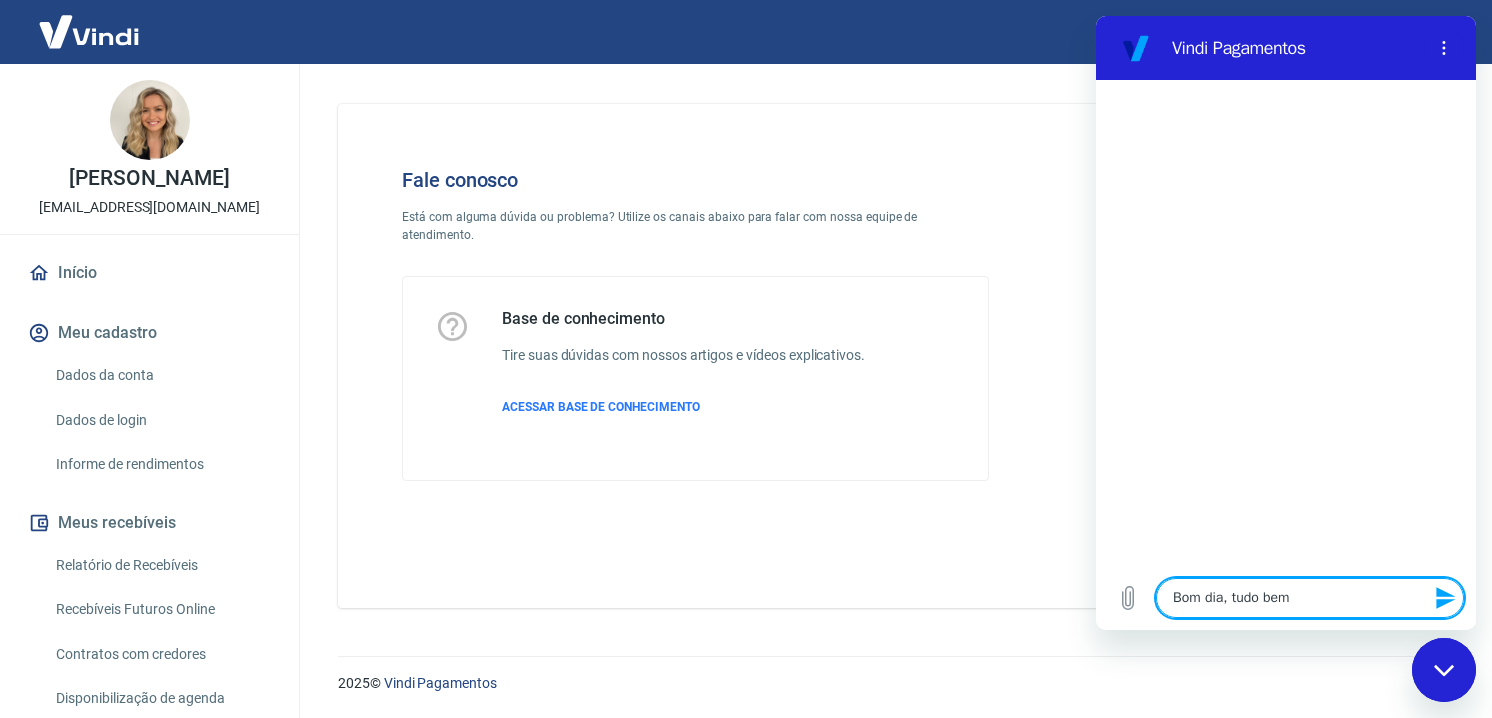type on "Bom dia, tudo bem?" 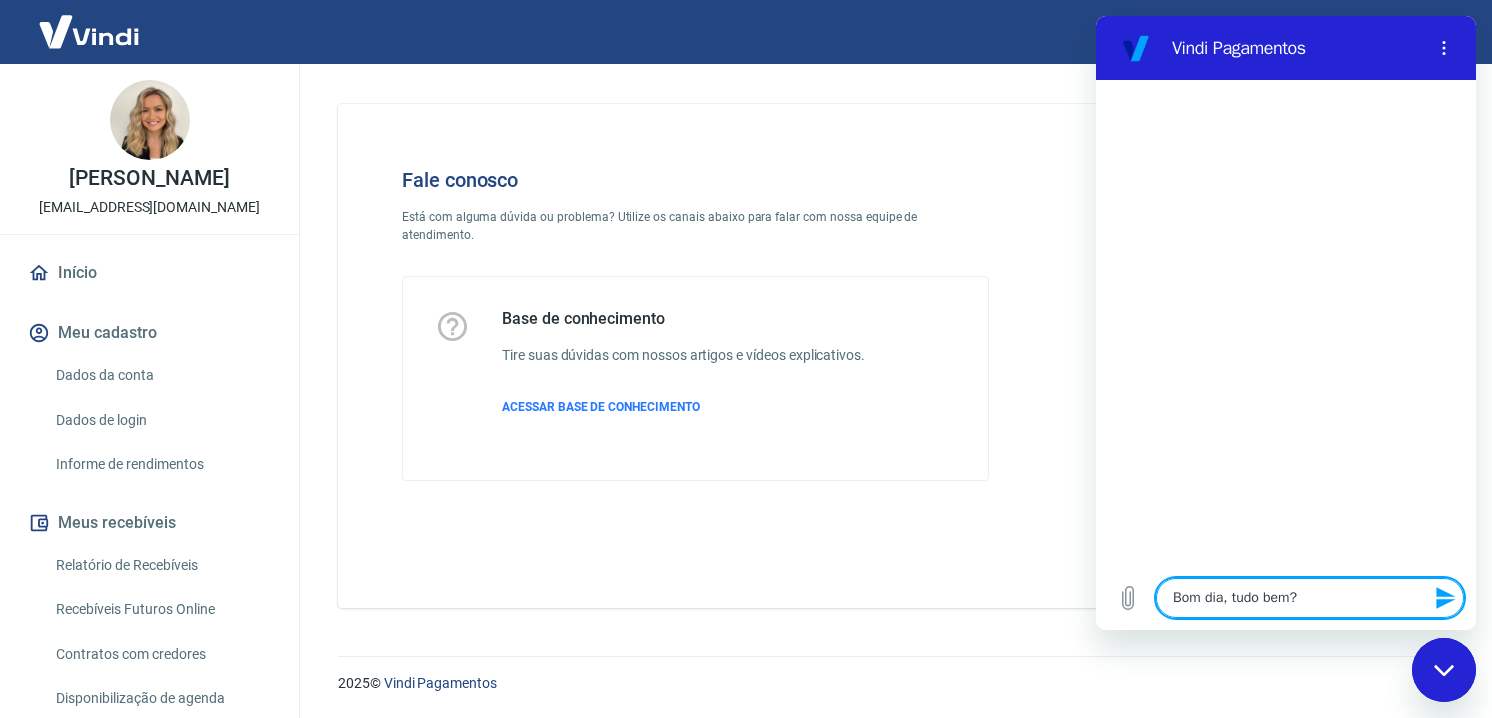 type 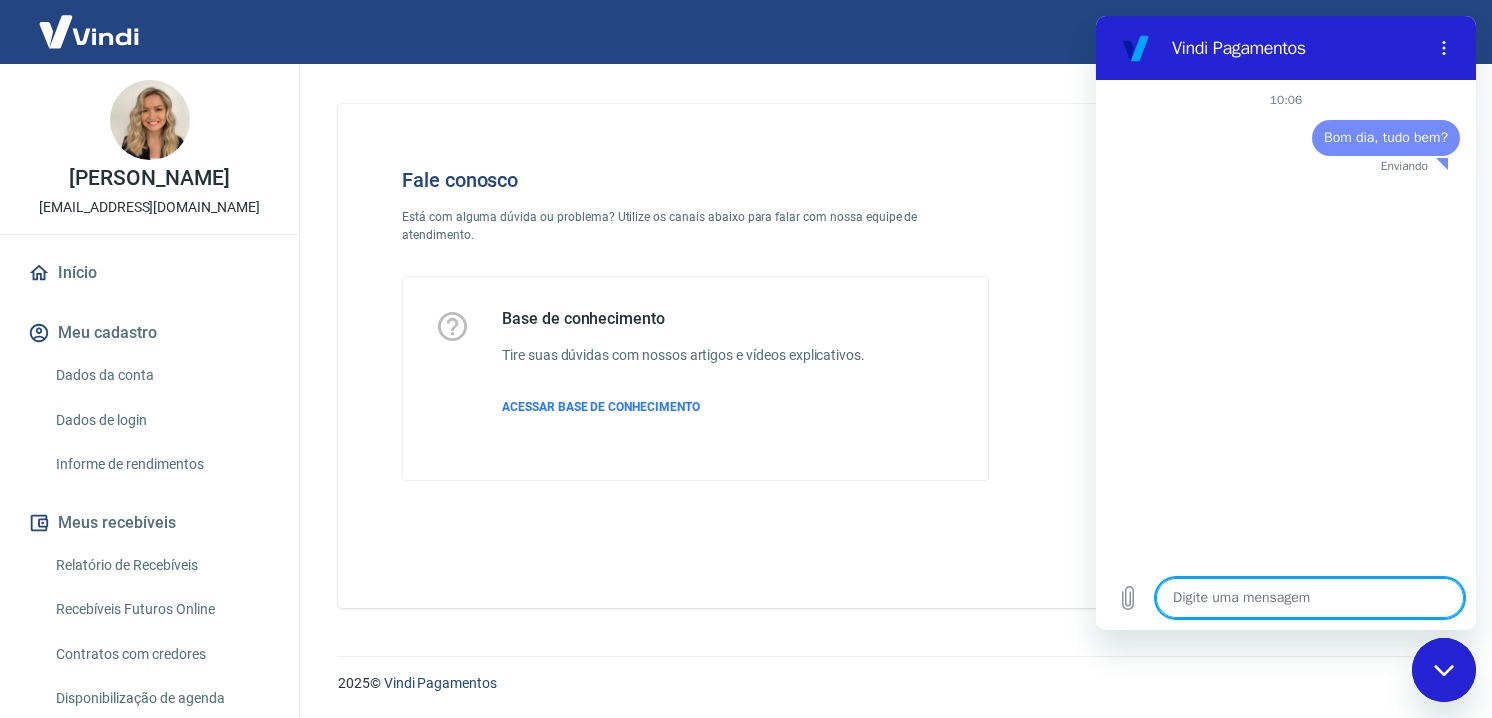 type on "x" 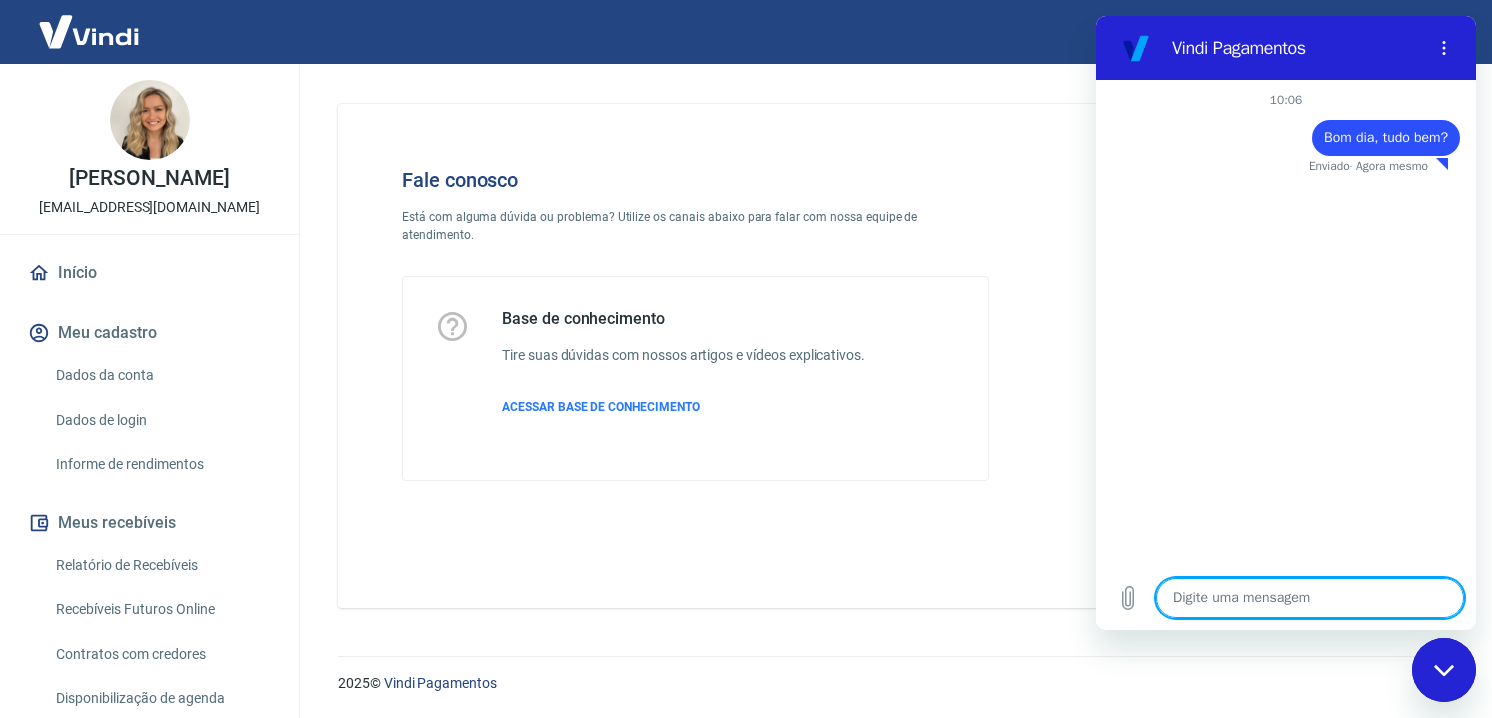 type on "t" 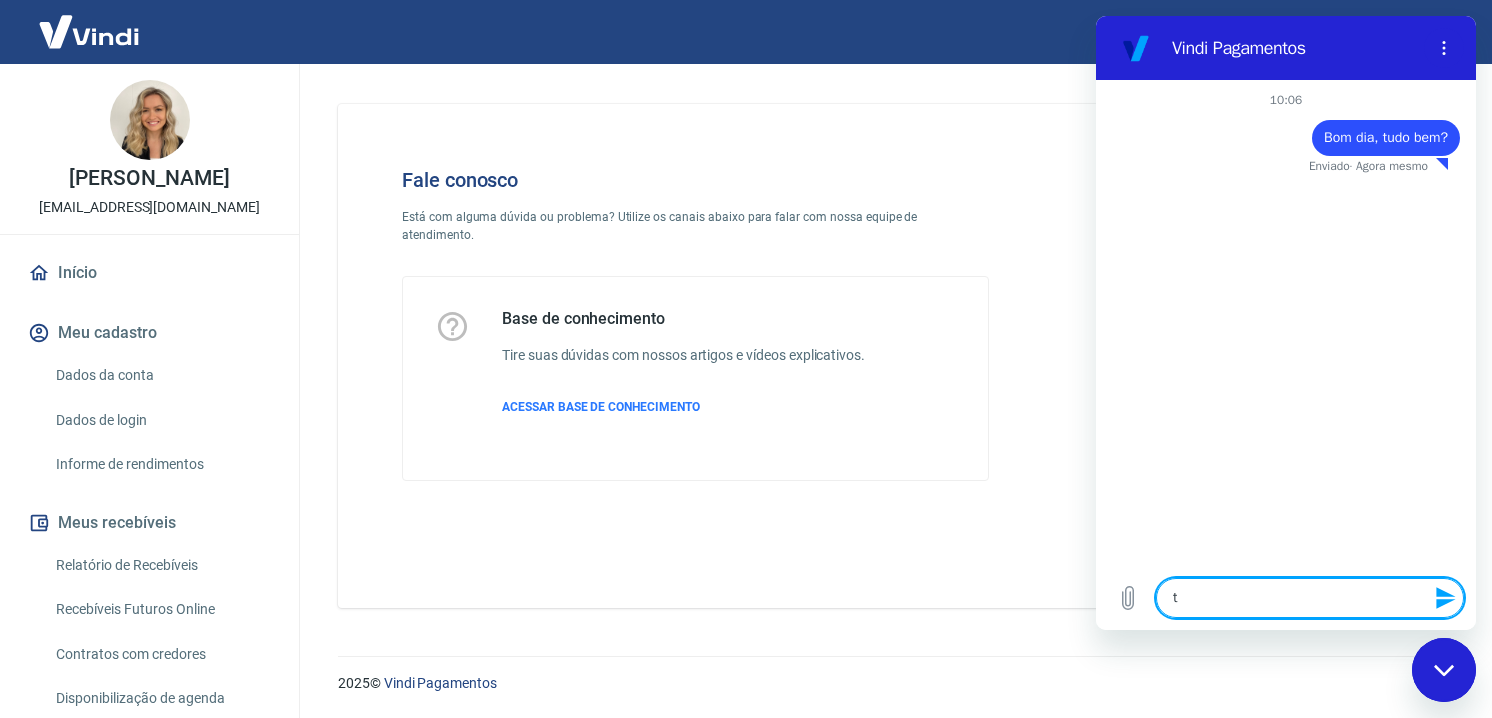 type on "te" 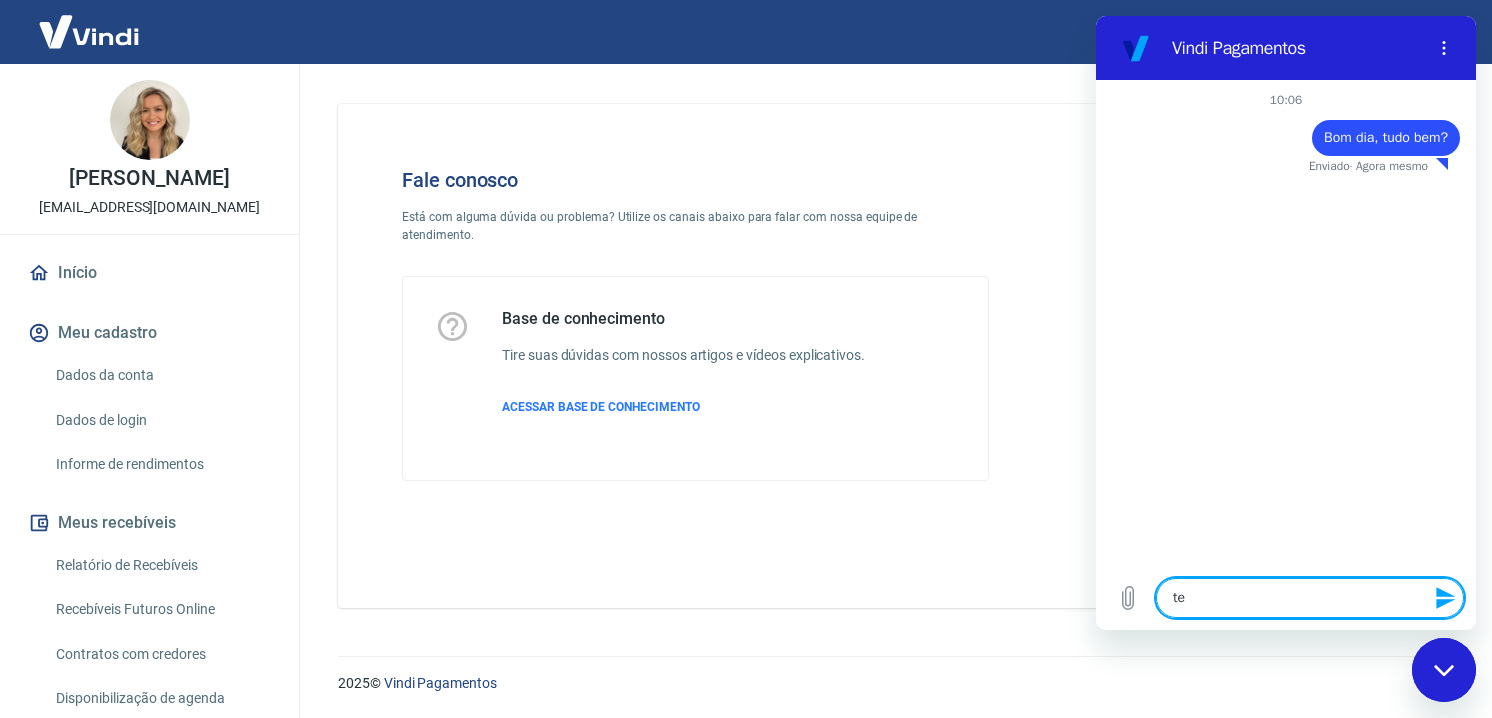 type on "ten" 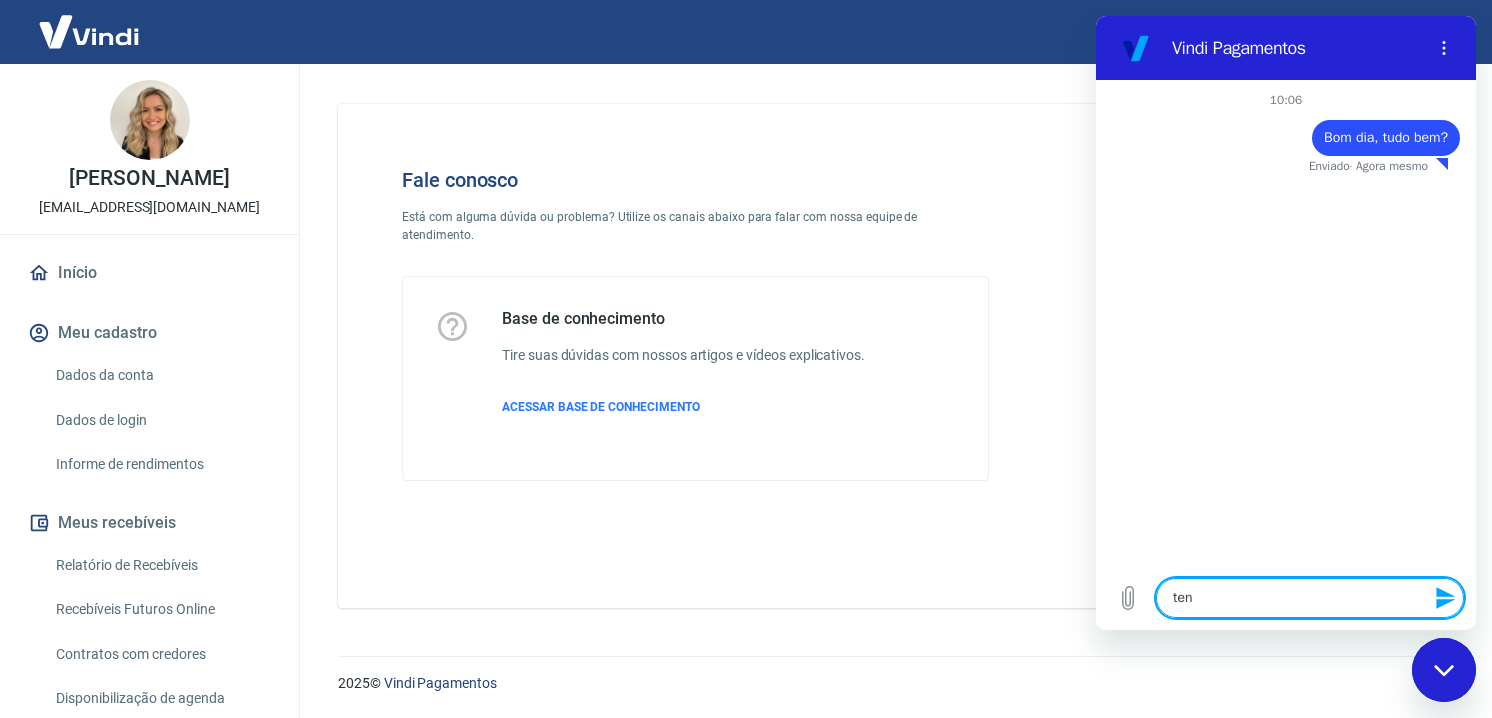type on "tenh" 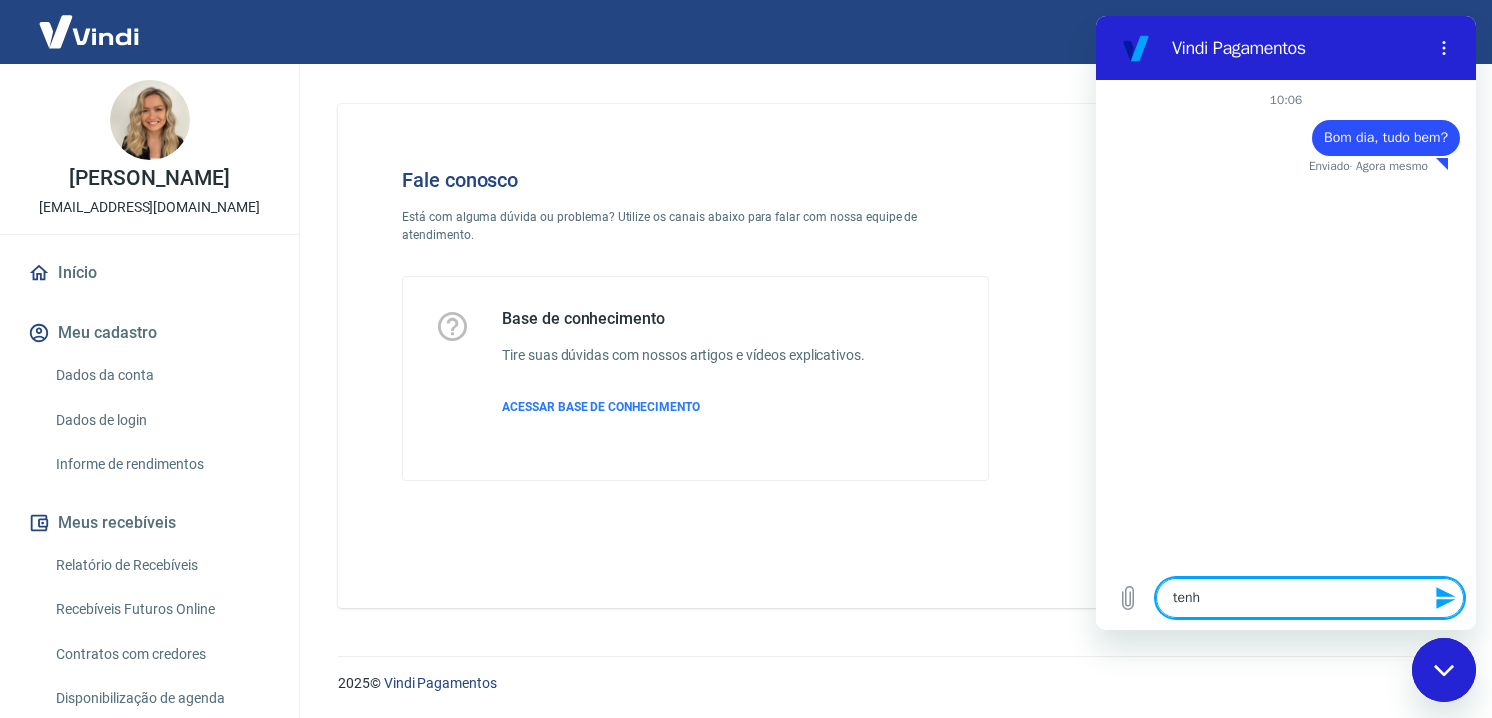 type on "tenho" 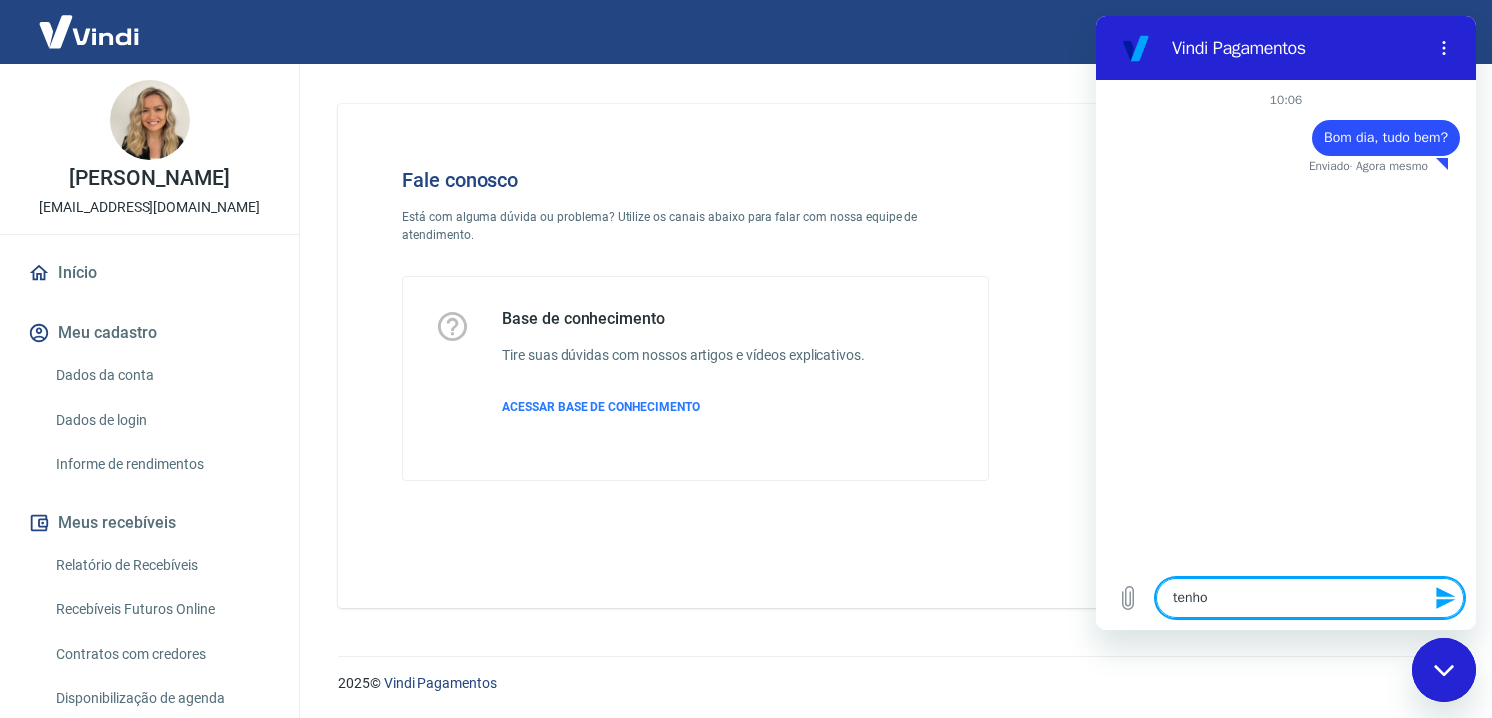 type on "tenho" 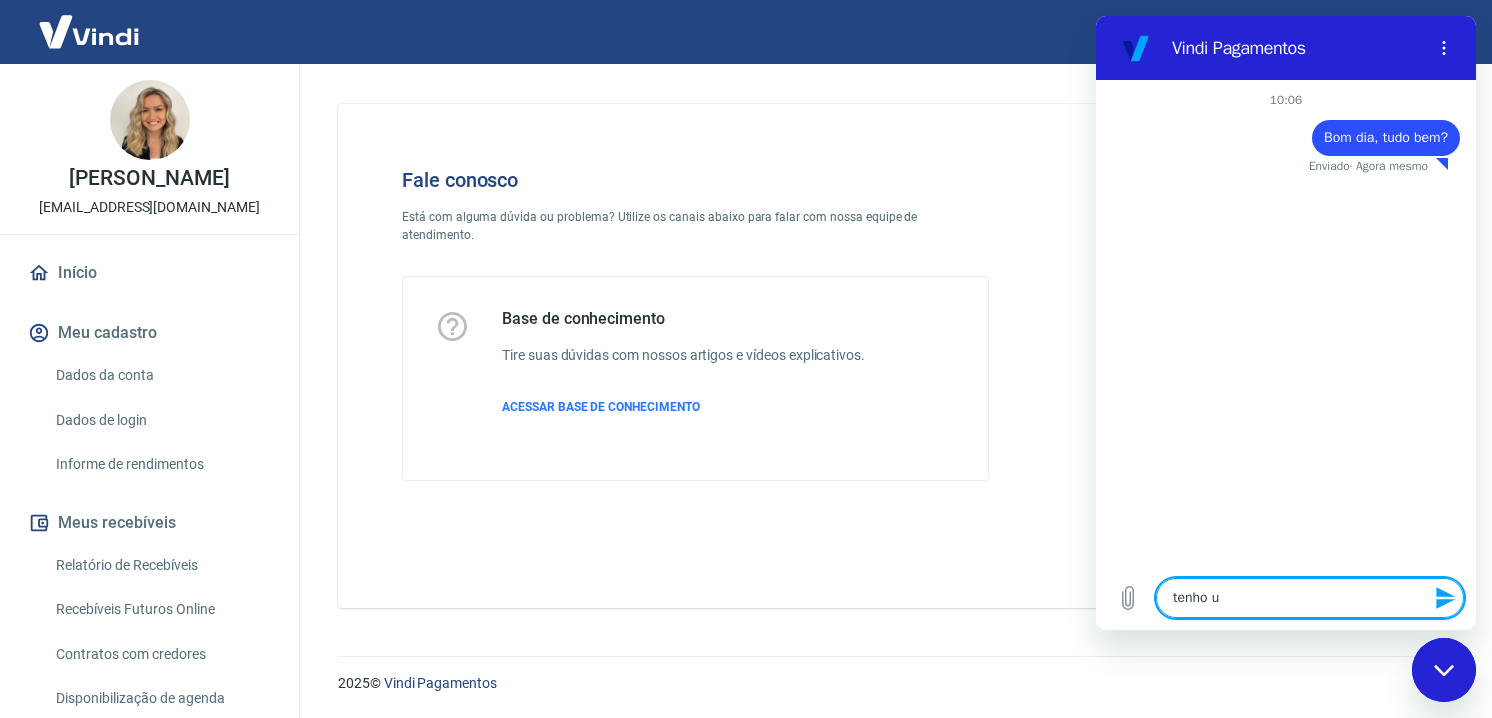 type on "x" 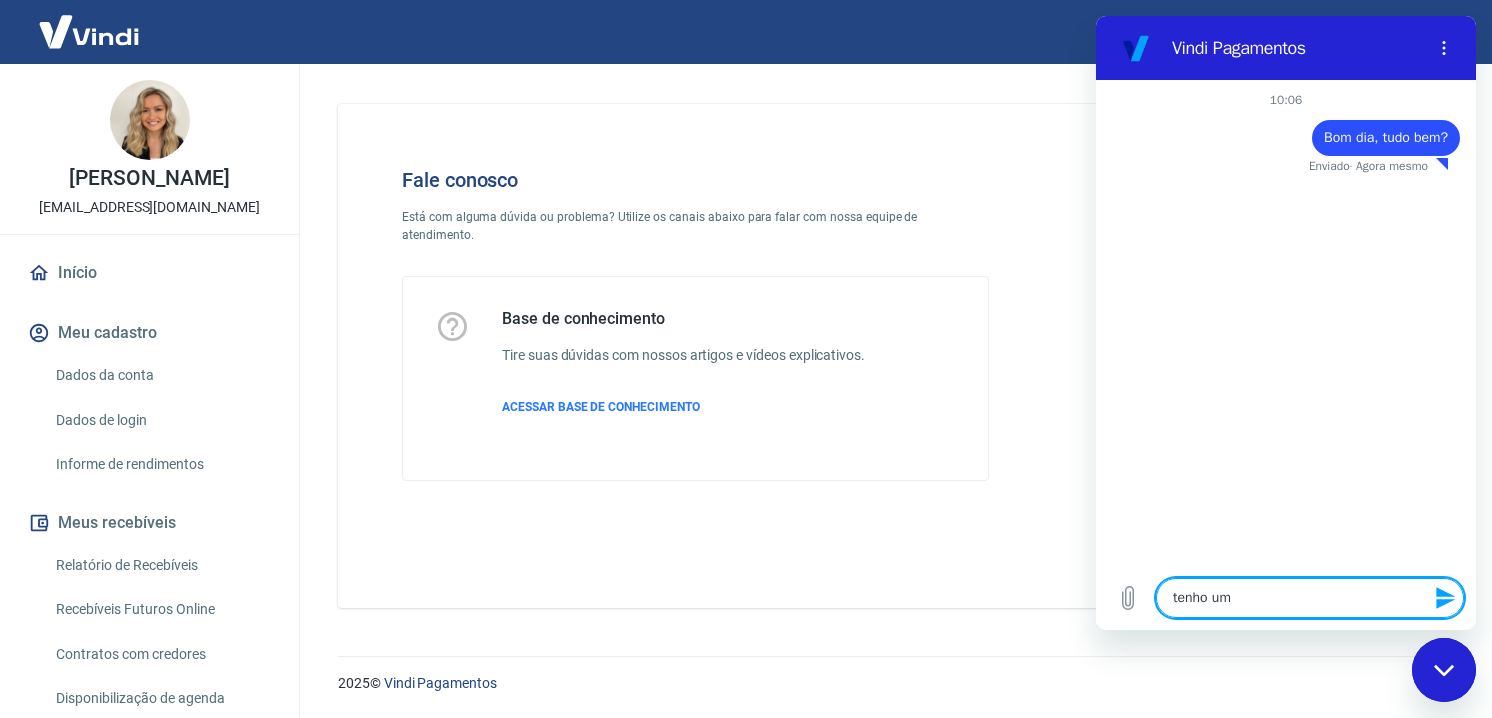 type on "tenho um" 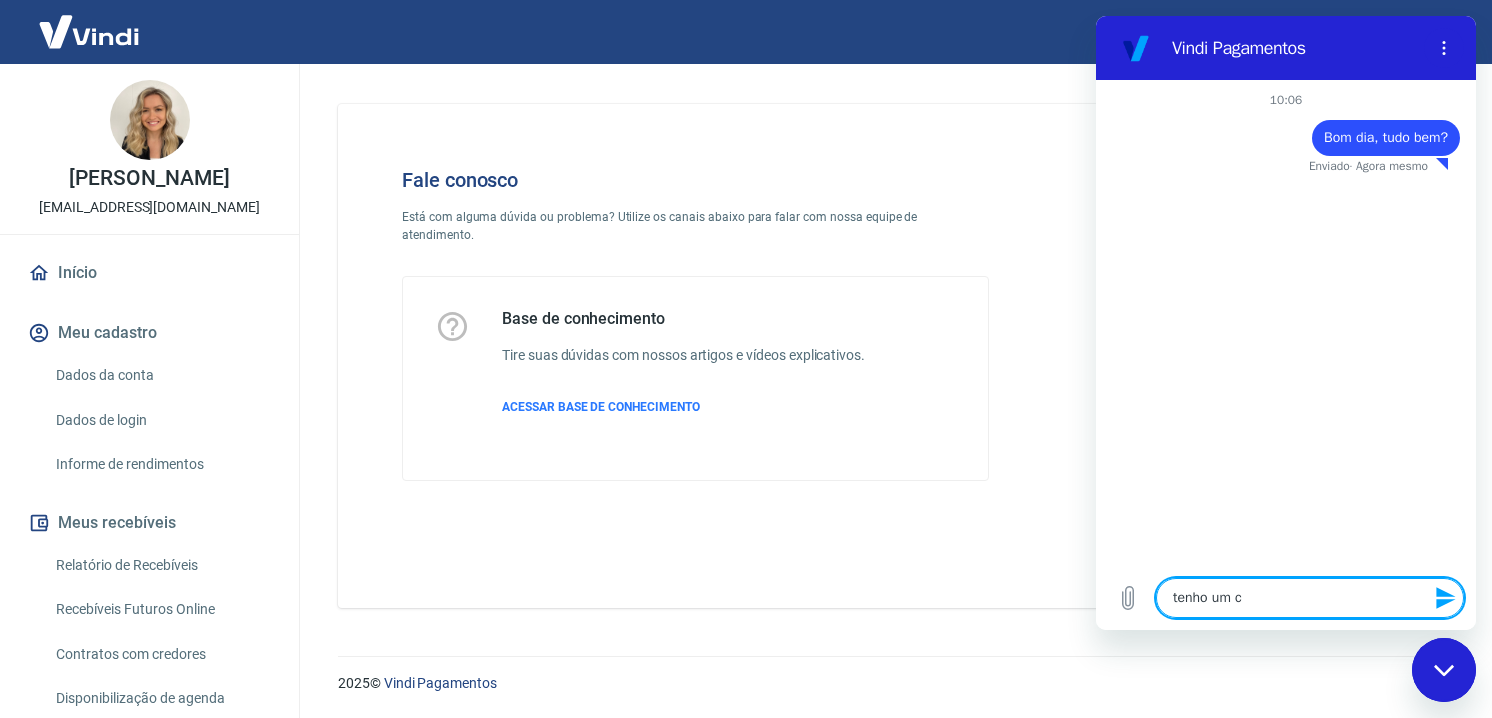 type on "tenho um ch" 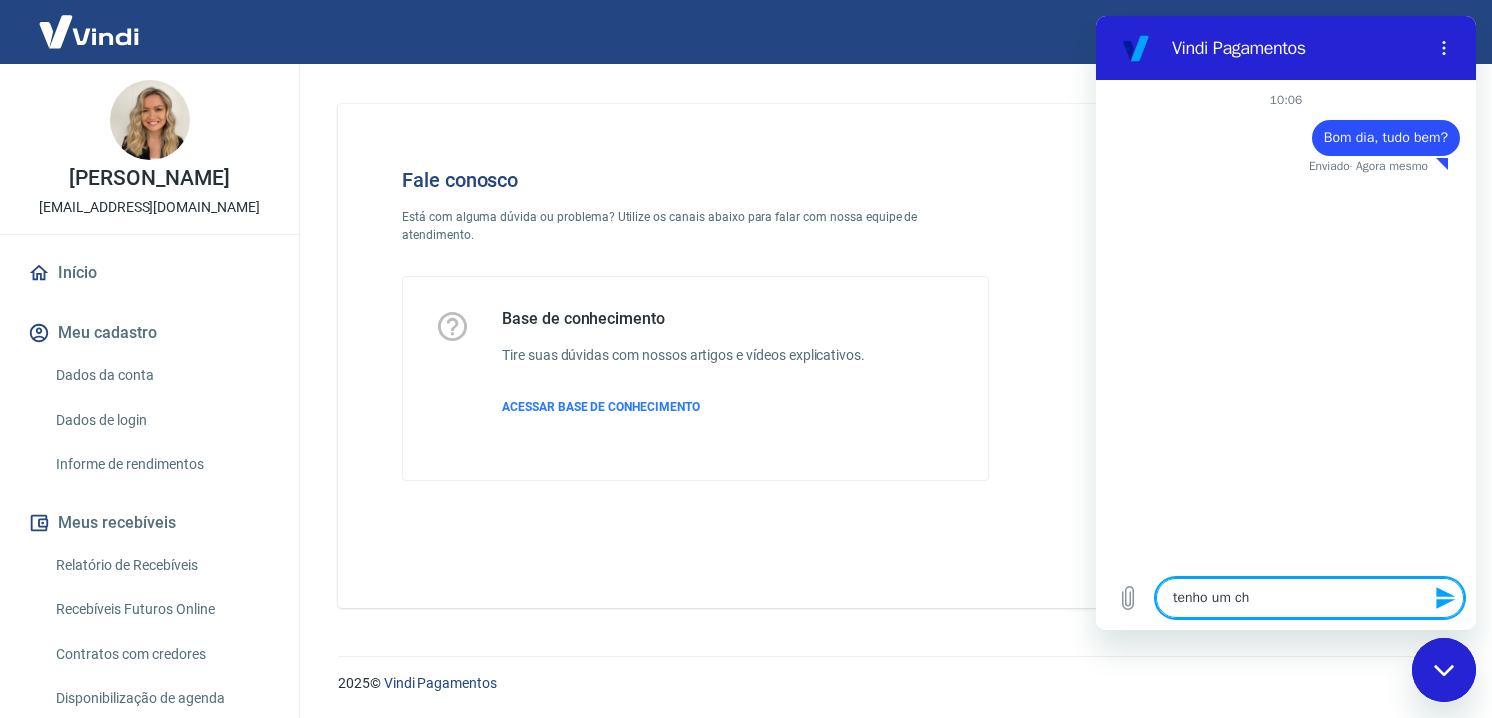 type on "x" 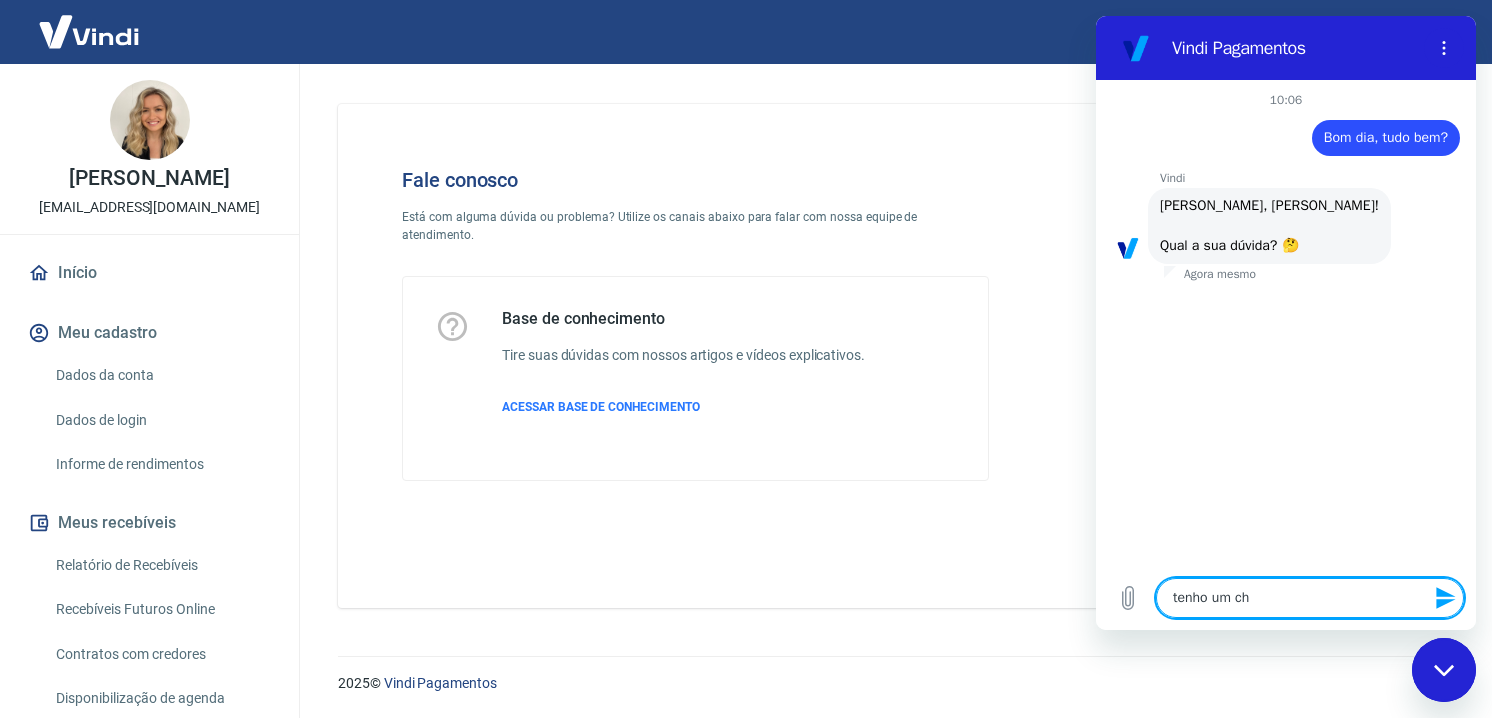 type on "tenho um chs" 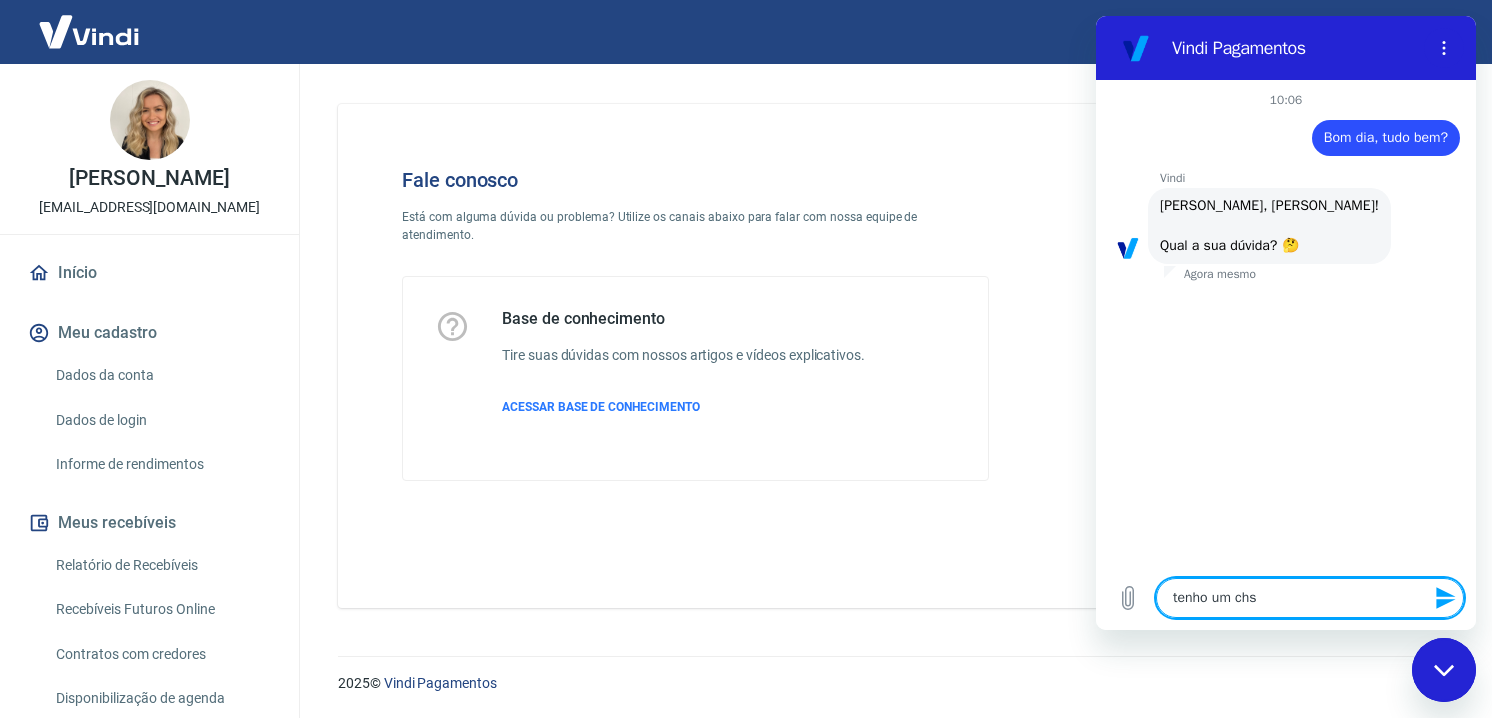 type on "tenho um chsr" 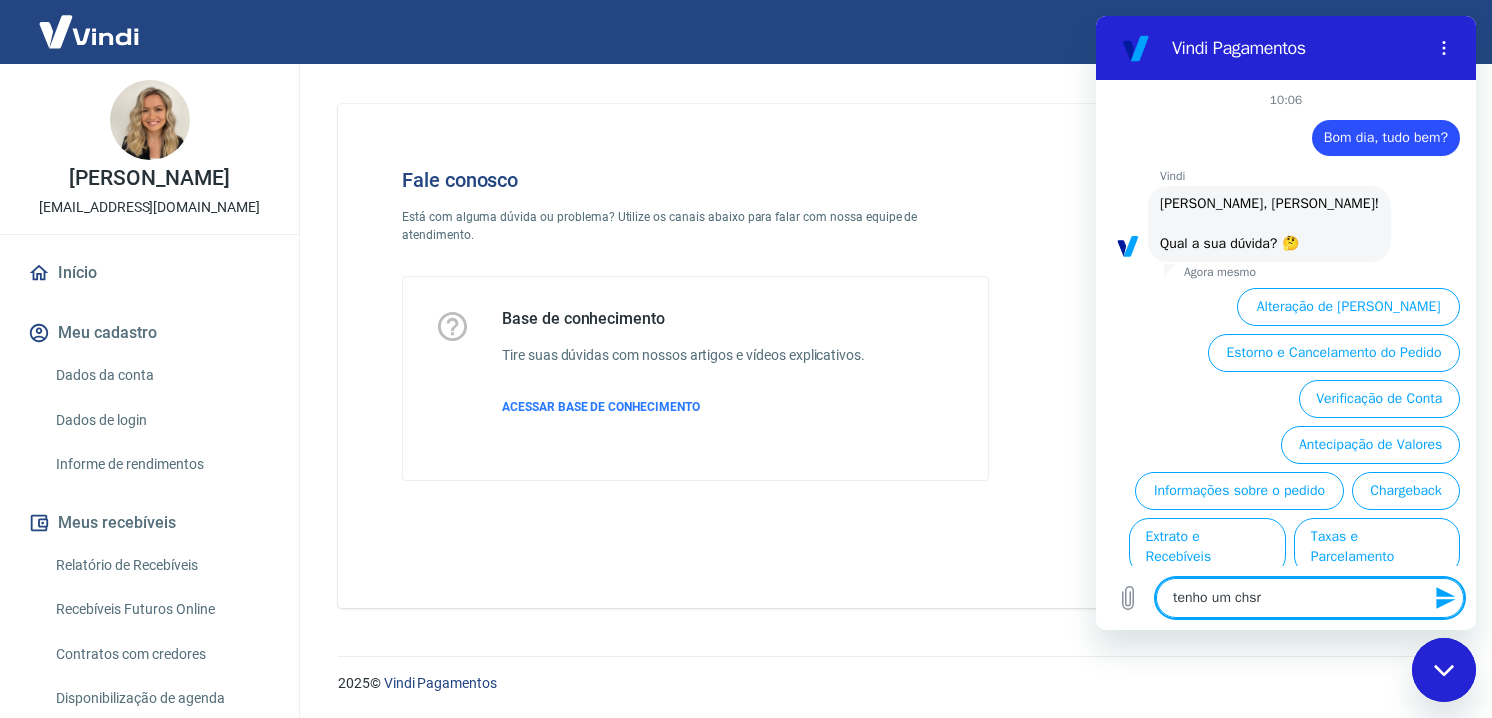 scroll, scrollTop: 83, scrollLeft: 0, axis: vertical 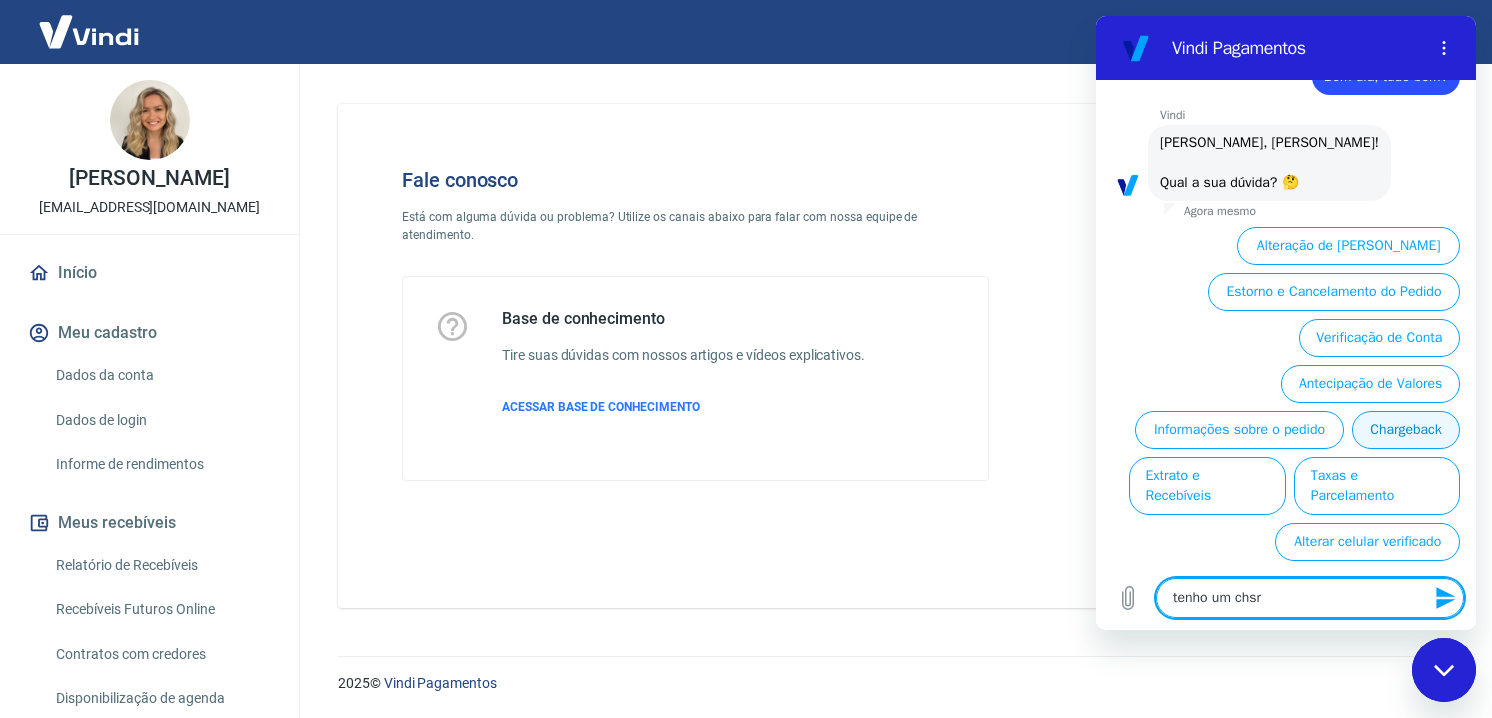 type on "tenho um chsr" 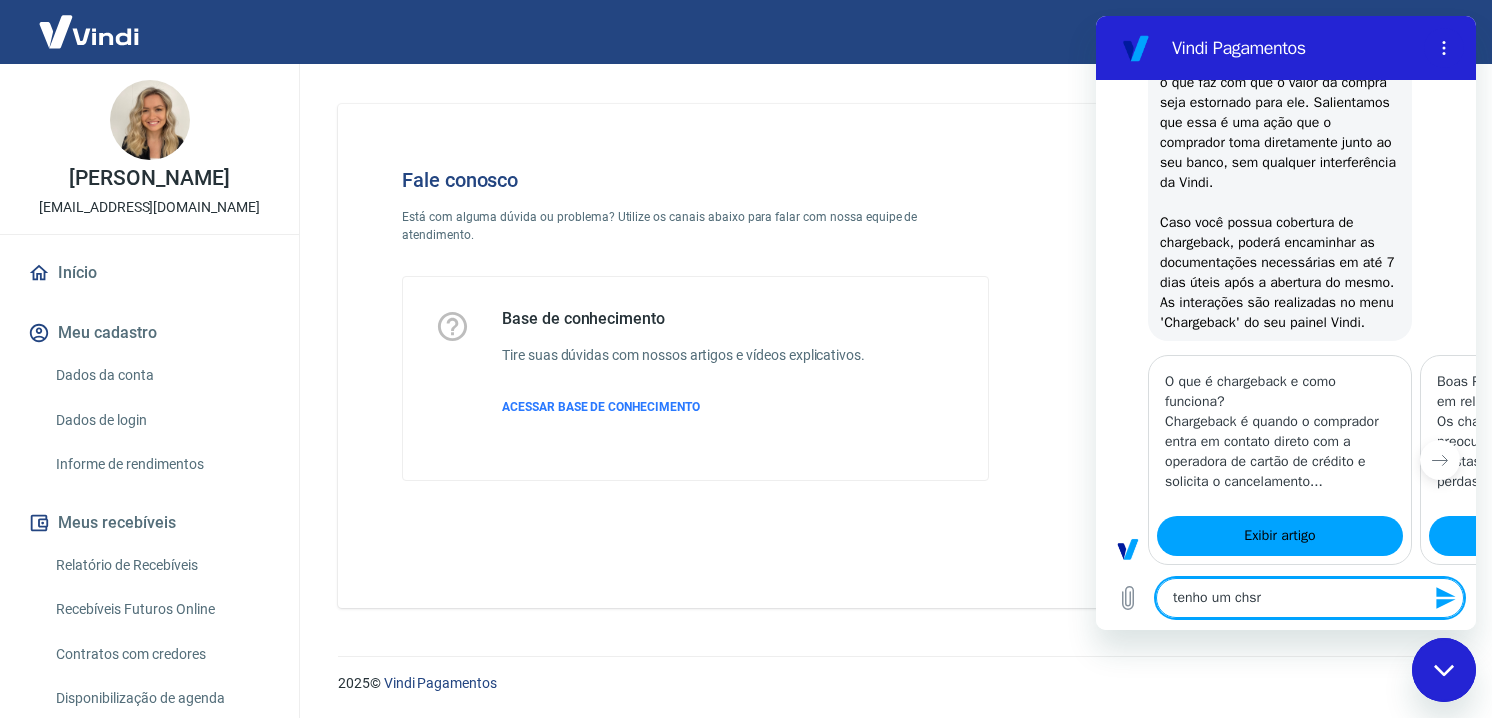 drag, startPoint x: 1297, startPoint y: 598, endPoint x: 1064, endPoint y: 618, distance: 233.8568 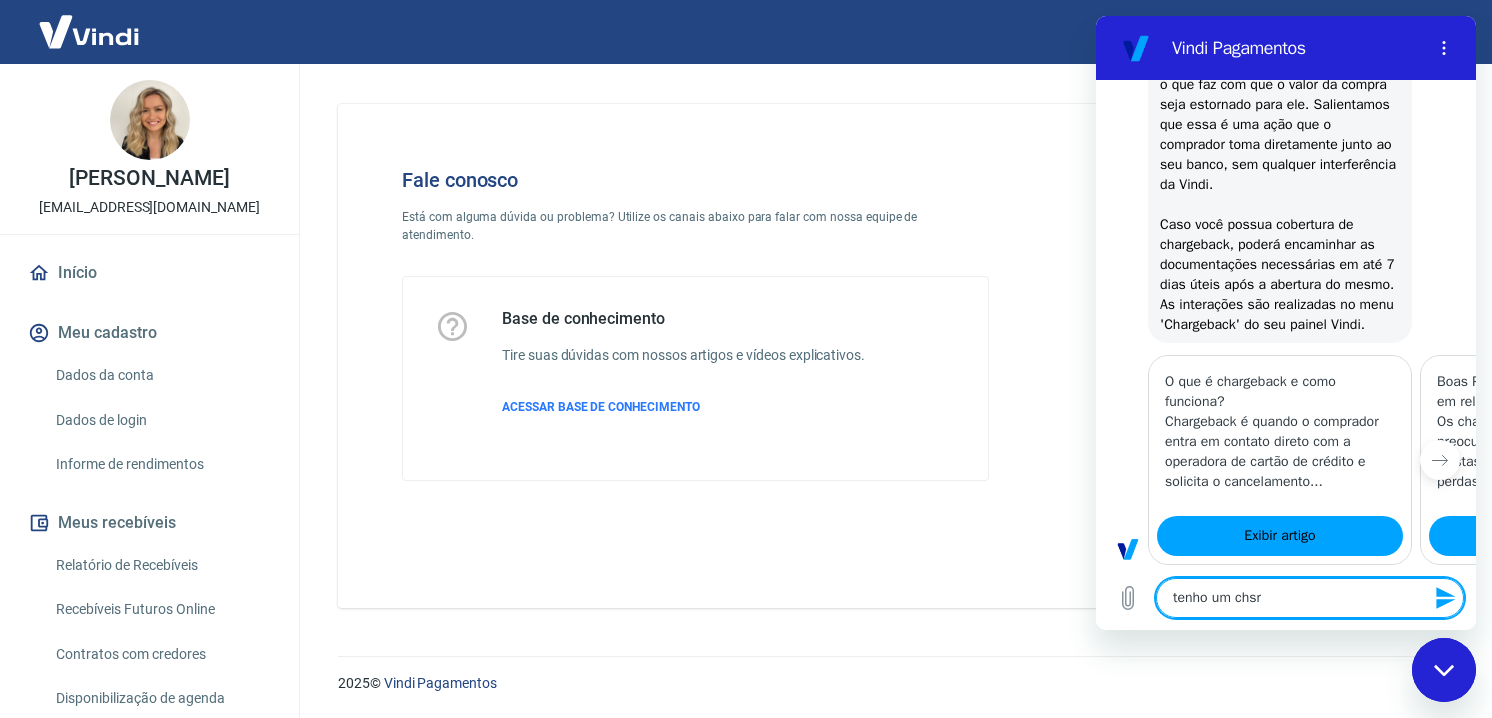 type on "x" 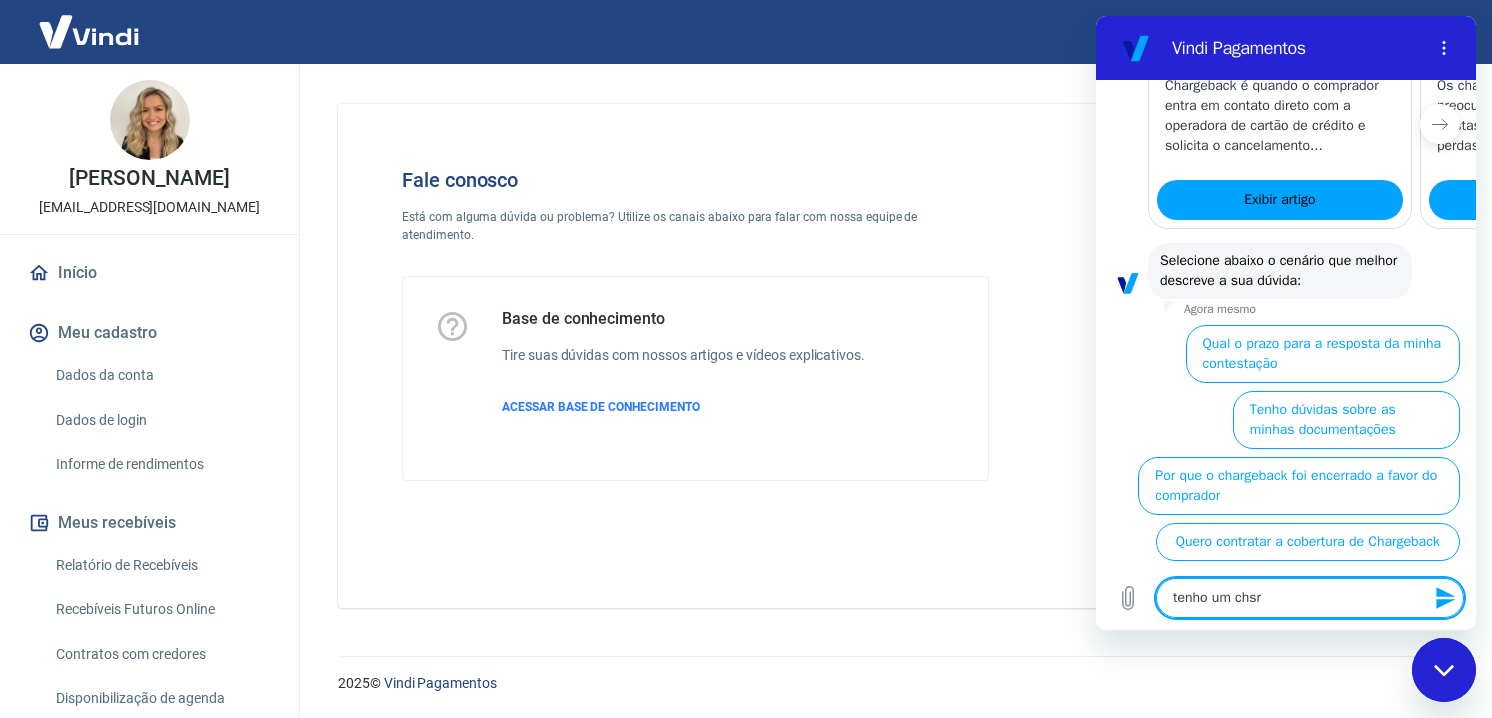 scroll, scrollTop: 726, scrollLeft: 0, axis: vertical 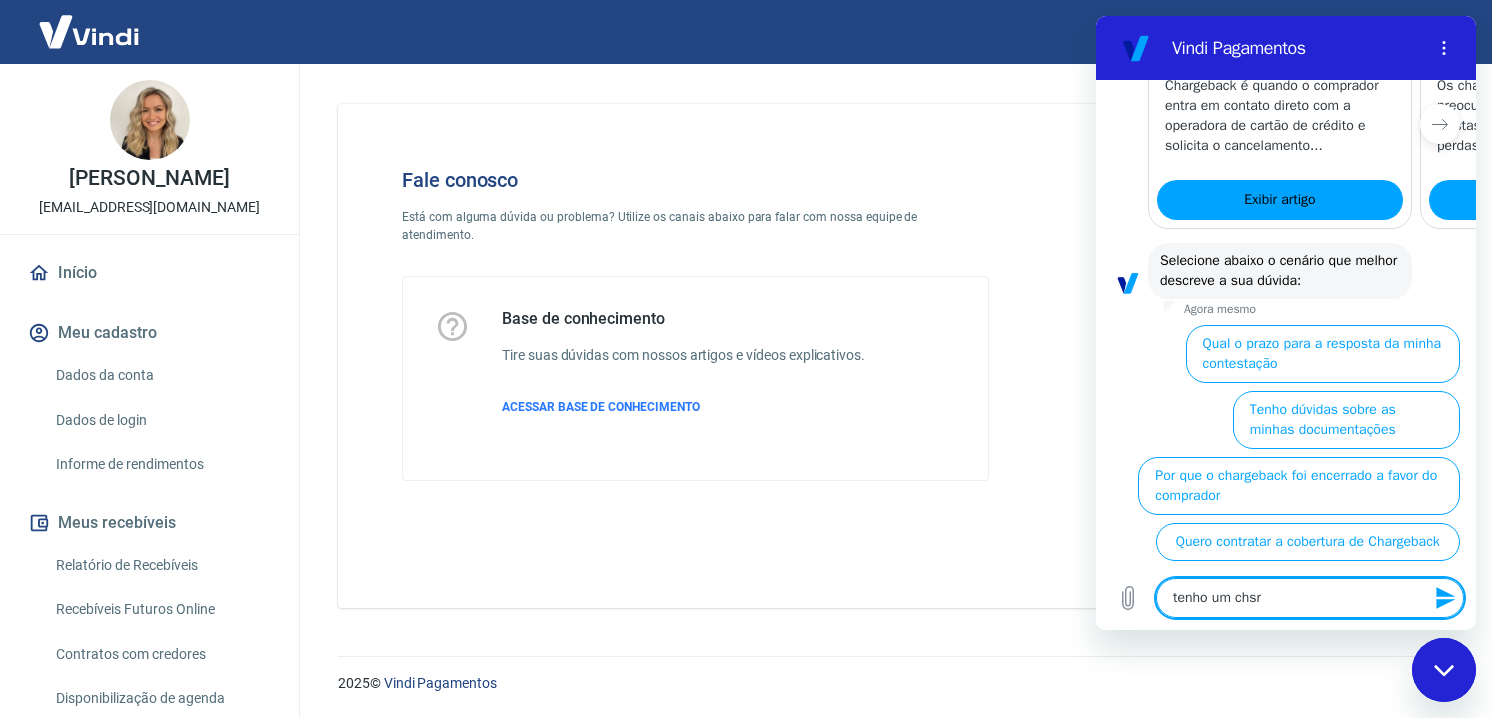 type 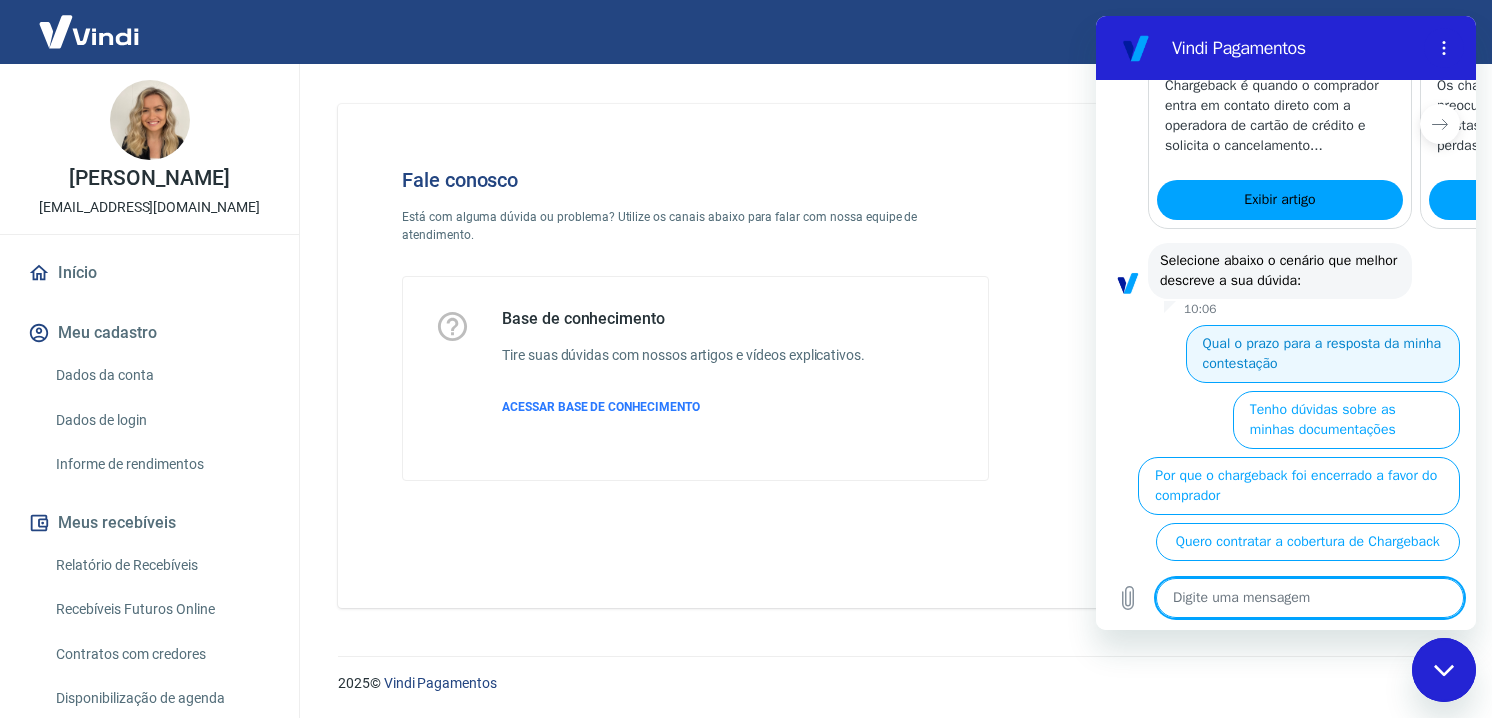 type 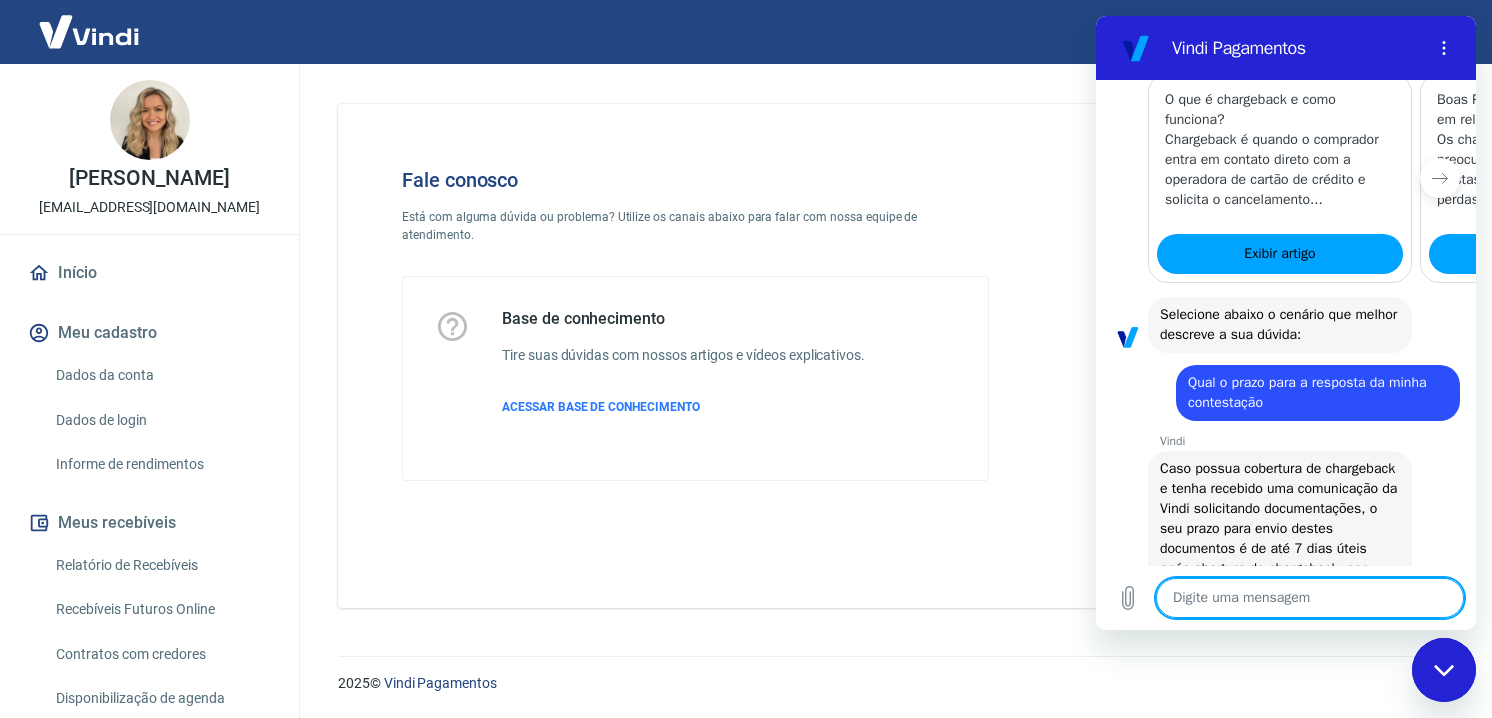 scroll, scrollTop: 435, scrollLeft: 0, axis: vertical 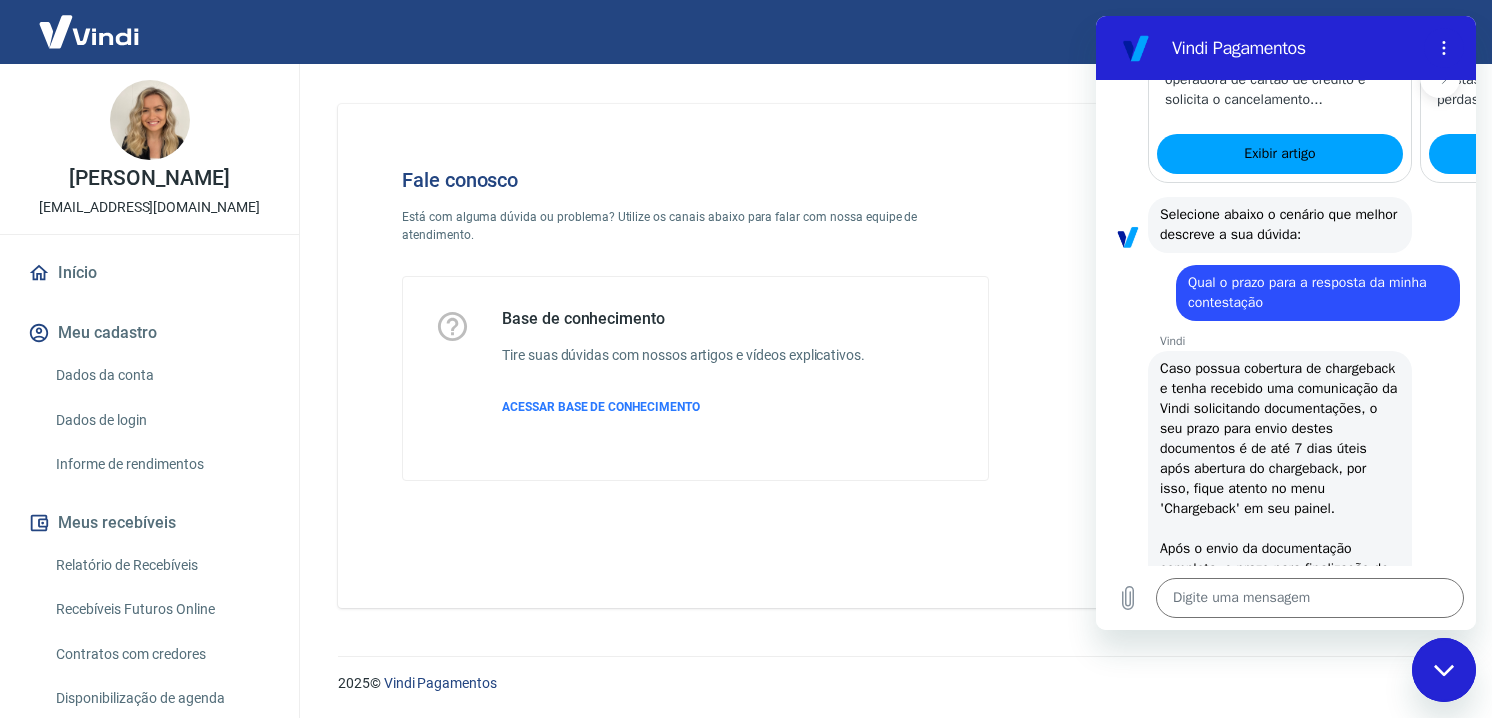 type on "x" 